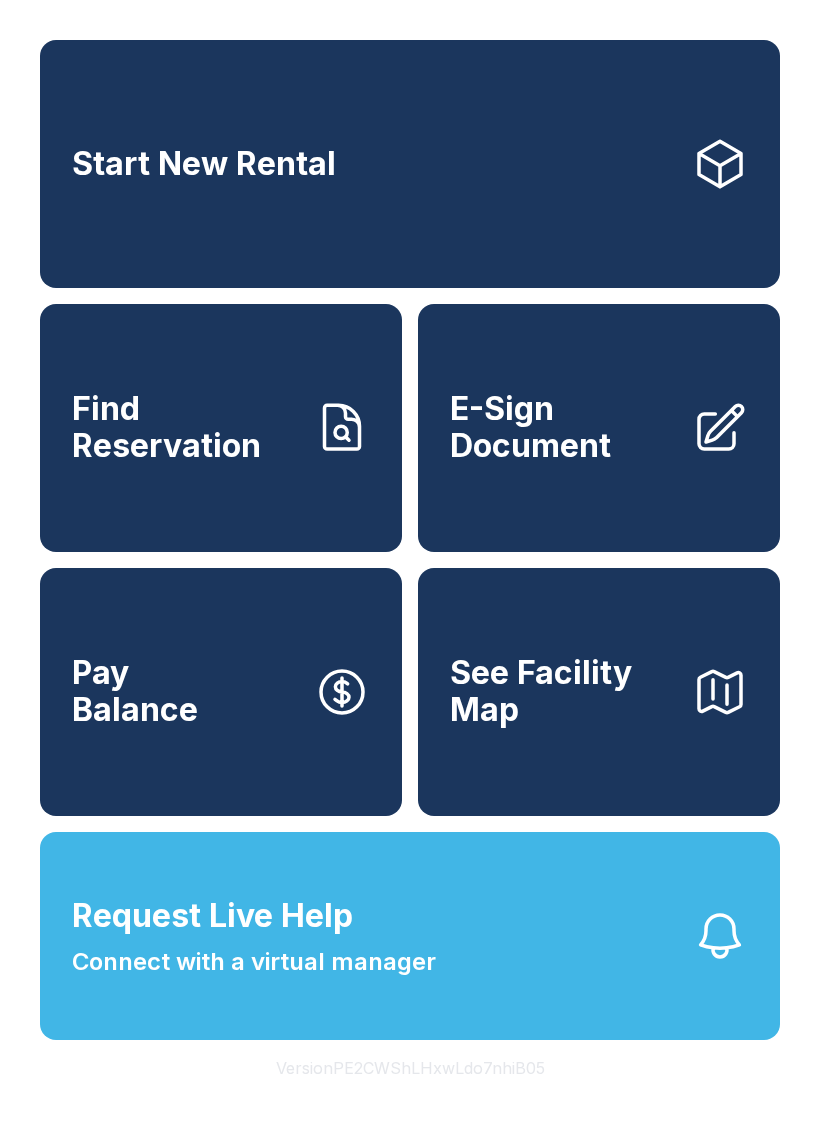 scroll, scrollTop: 0, scrollLeft: 0, axis: both 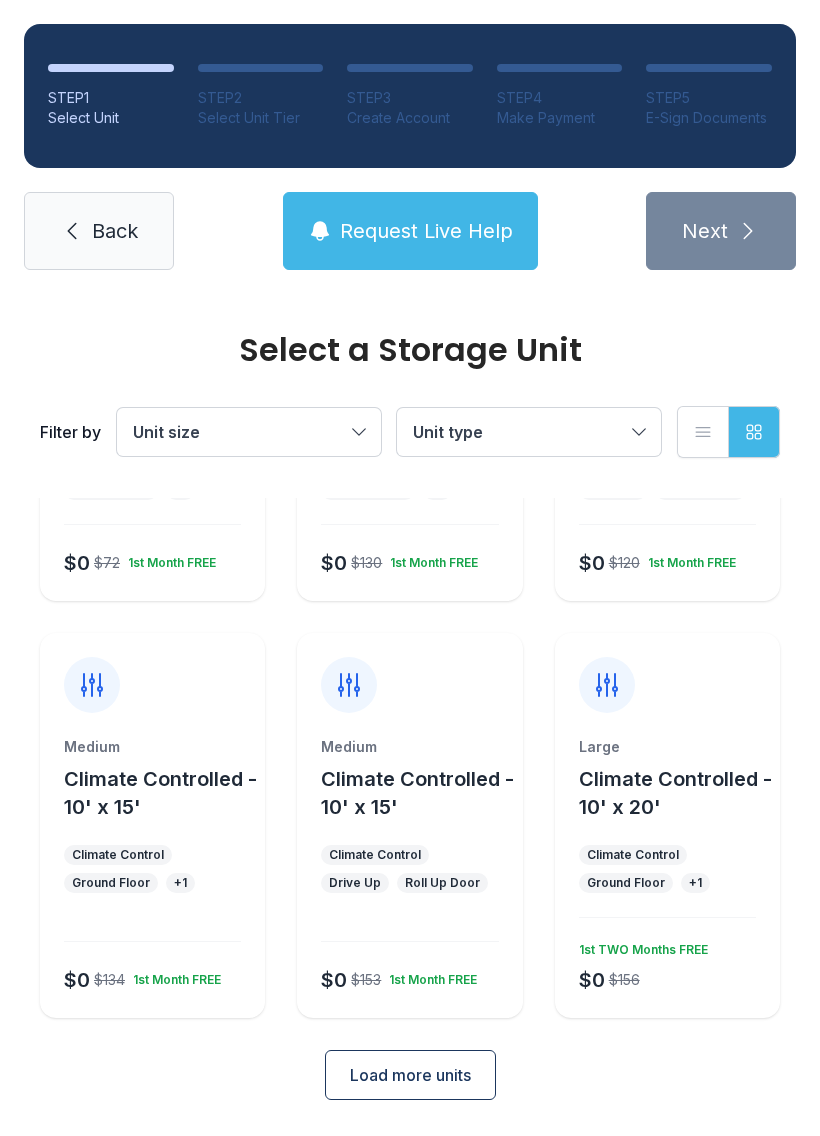 click on "Climate Controlled - 10' x 20'" at bounding box center [675, 793] 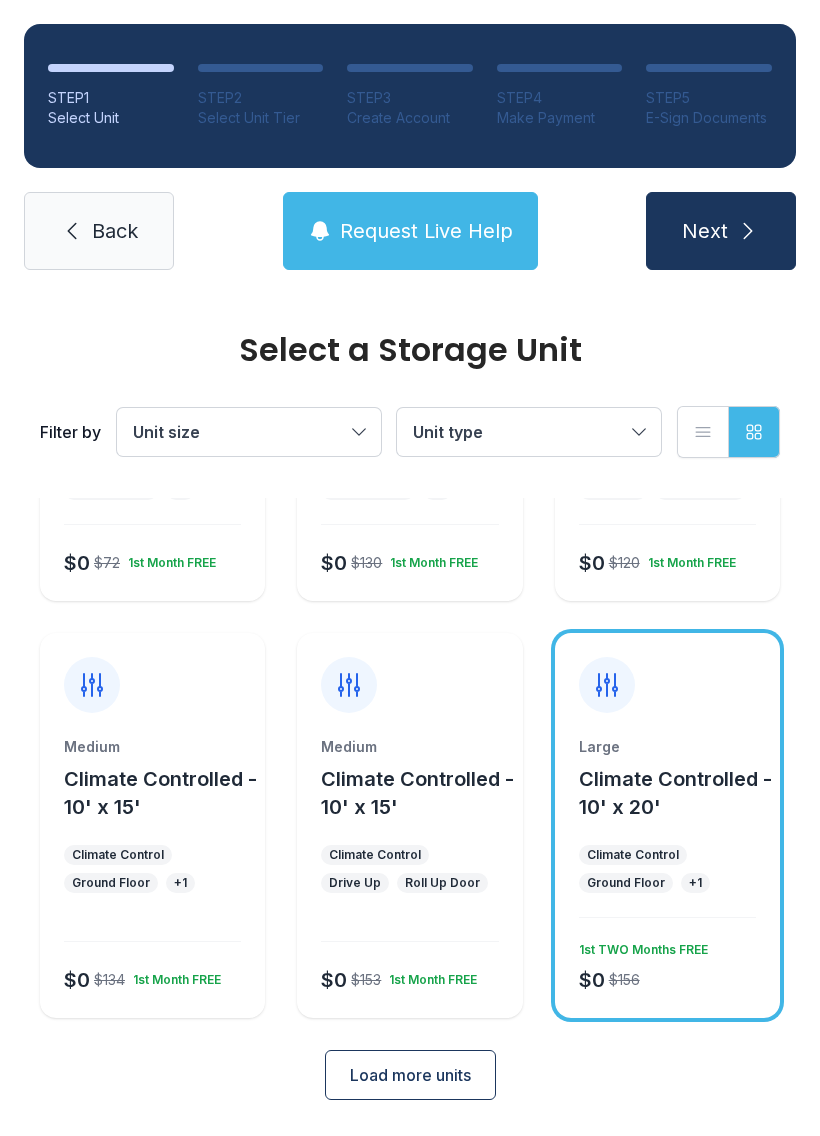 click on "Next" at bounding box center [705, 231] 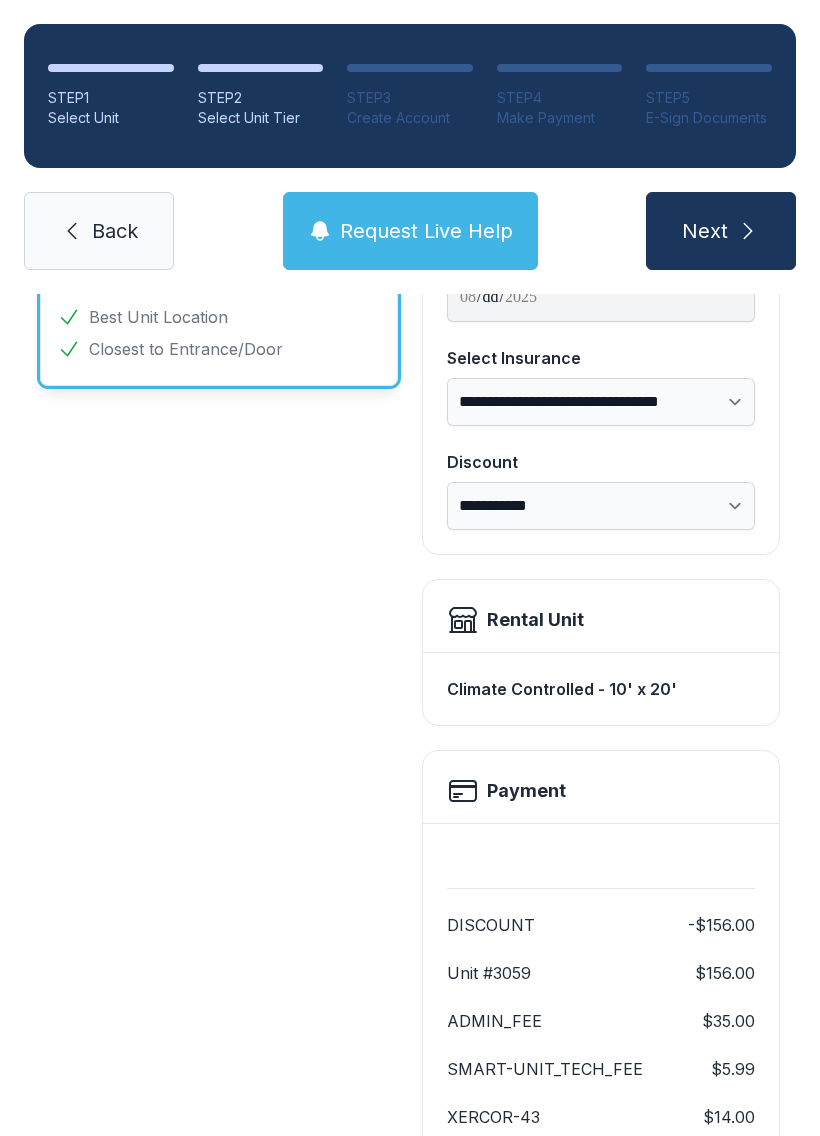 scroll, scrollTop: 0, scrollLeft: 0, axis: both 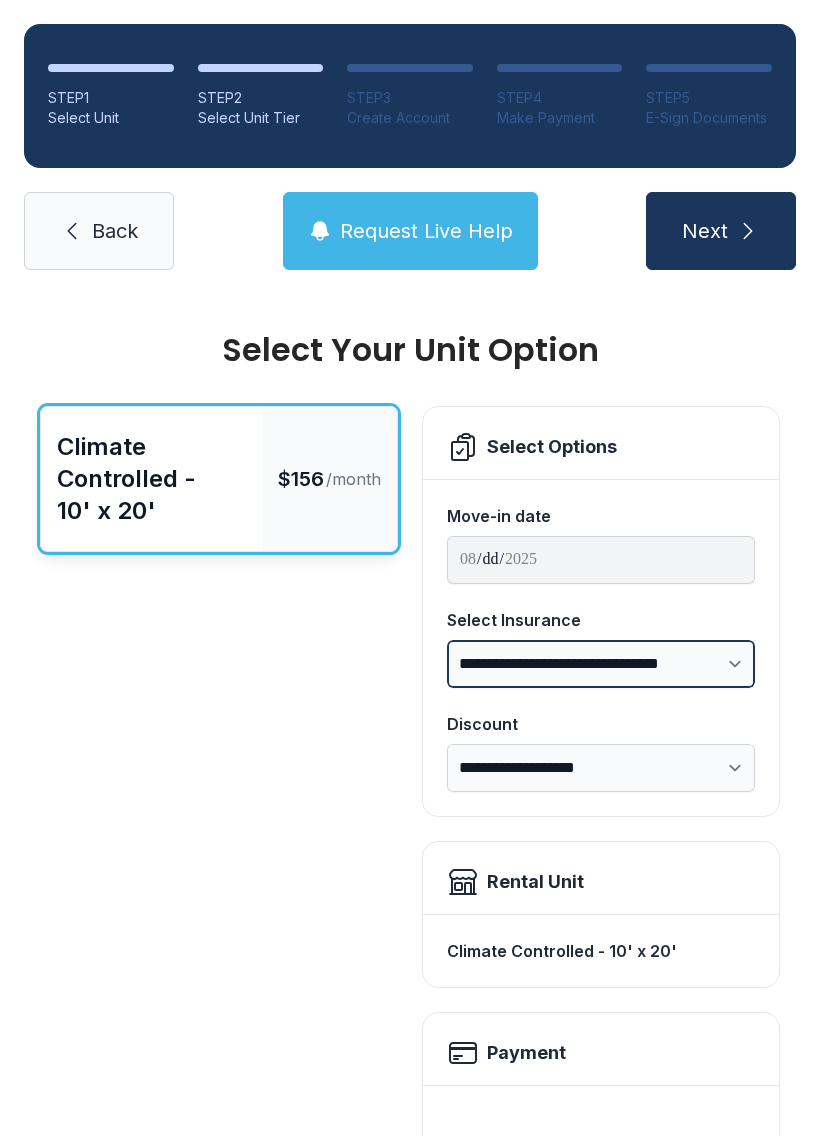 click on "**********" at bounding box center (601, 664) 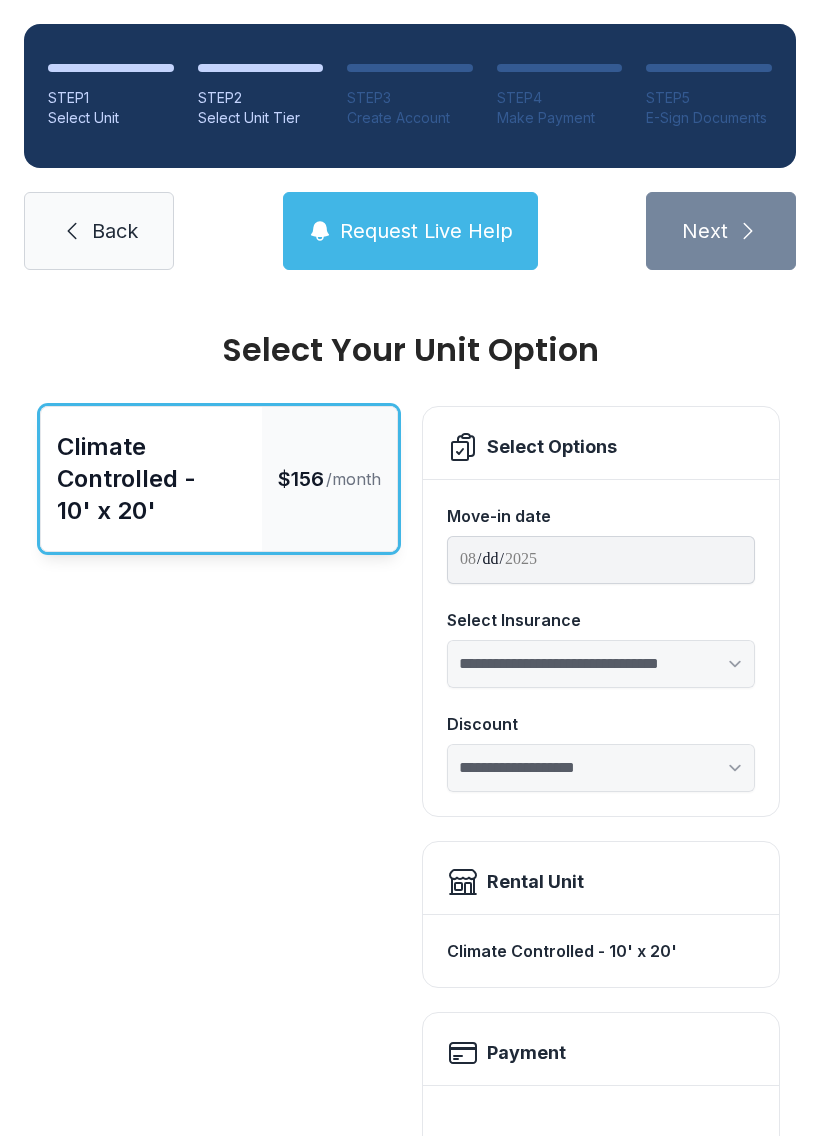 select on "**********" 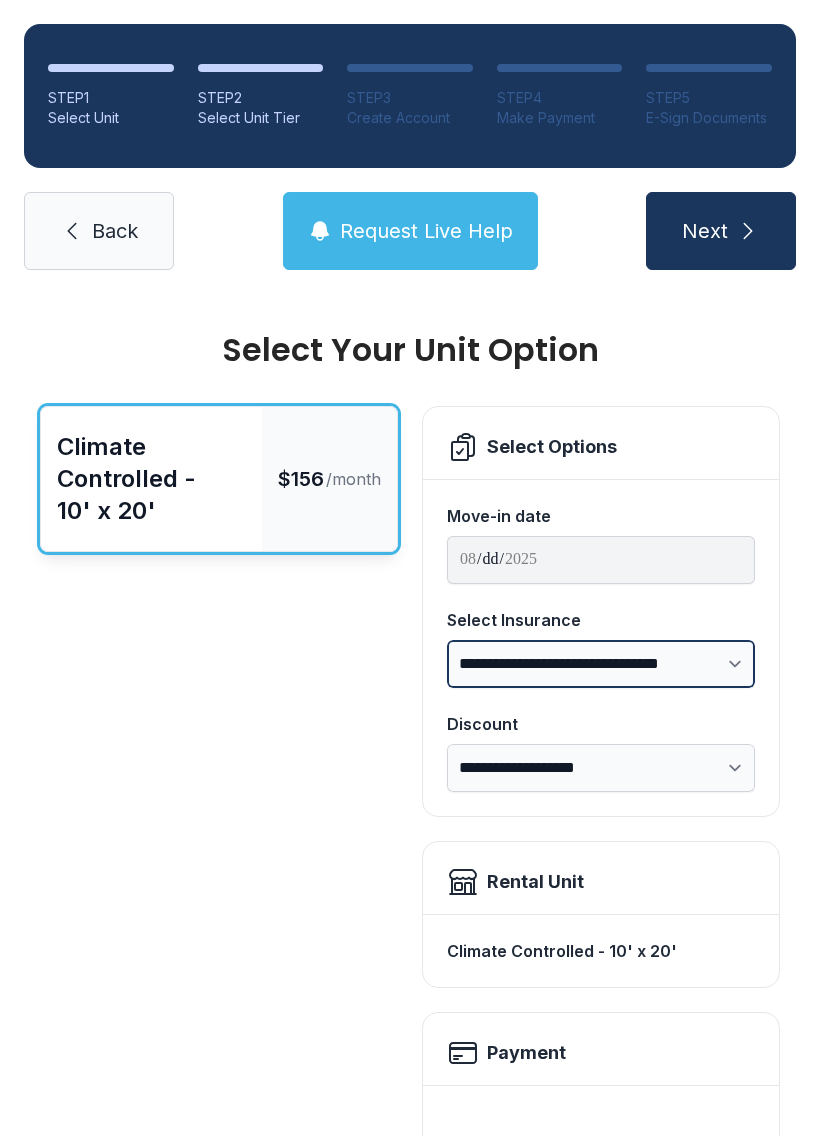 click on "**********" at bounding box center [601, 664] 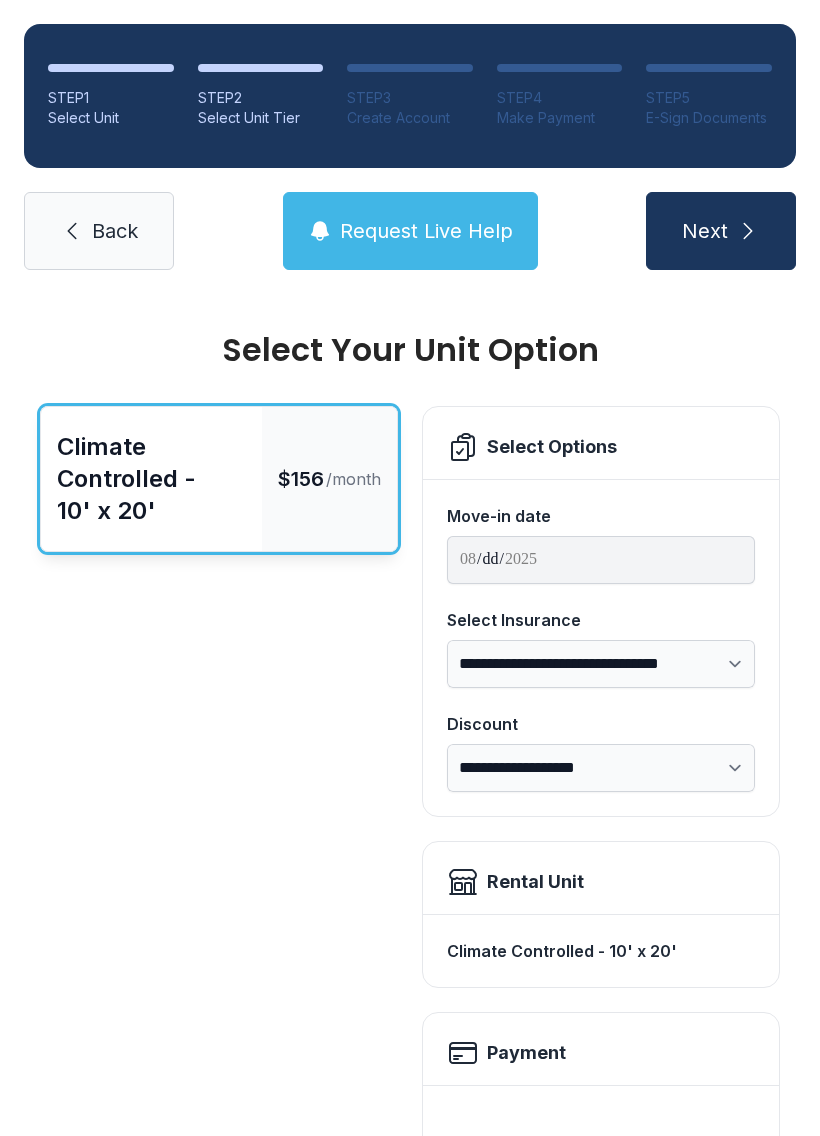 click on "Climate Controlled - 10' x 20' $156 /month" at bounding box center [219, 957] 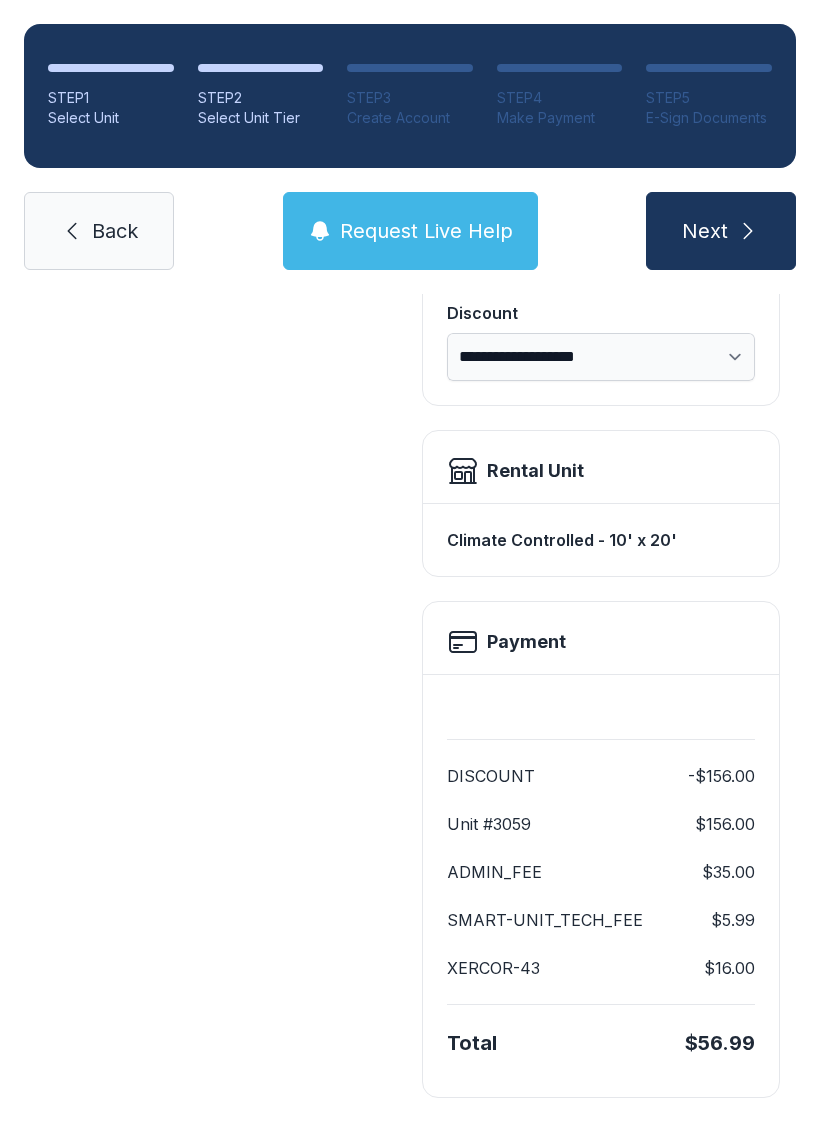 scroll, scrollTop: 409, scrollLeft: 0, axis: vertical 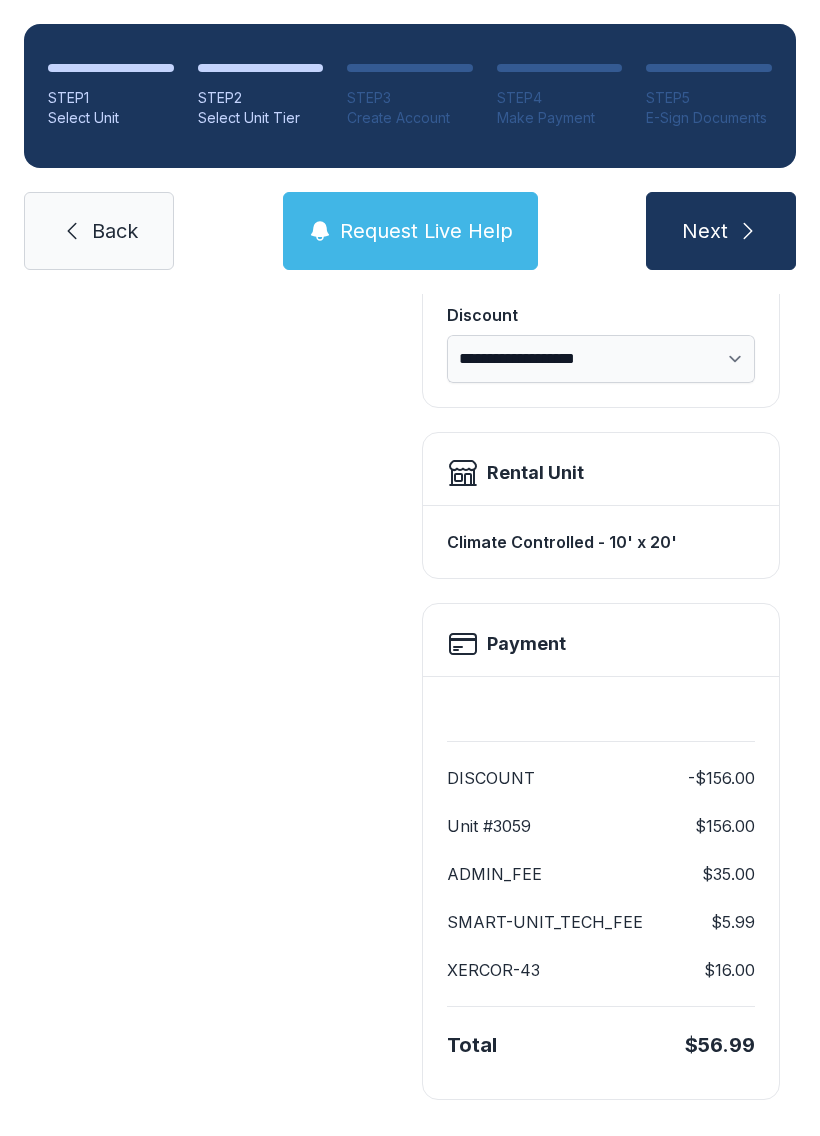 click on "Next" at bounding box center (721, 231) 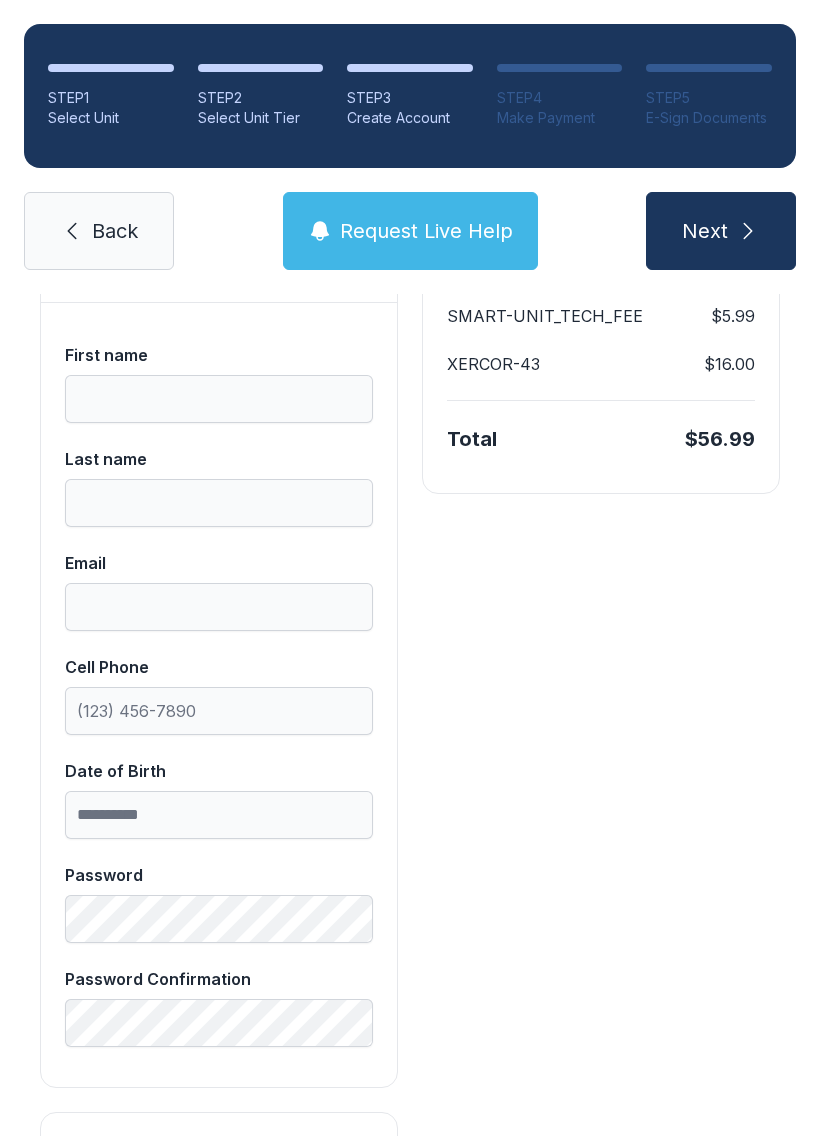 scroll, scrollTop: 0, scrollLeft: 0, axis: both 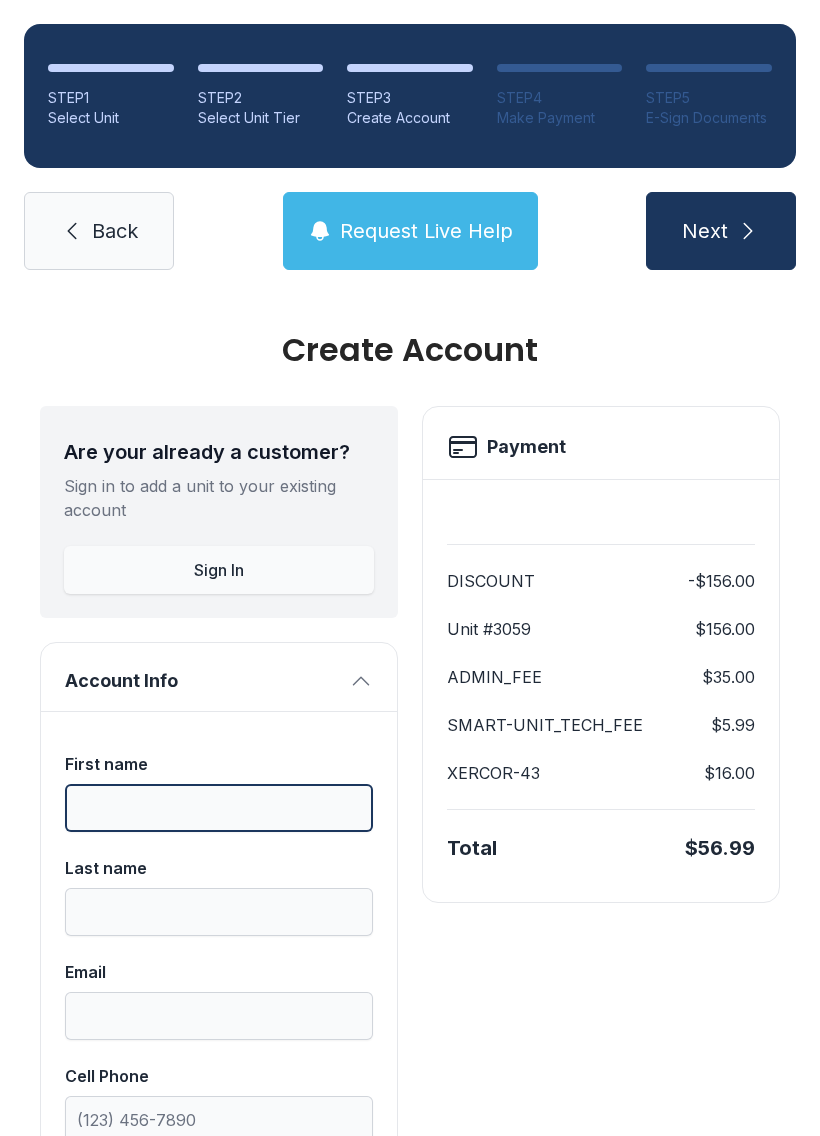 click on "First name" at bounding box center [219, 808] 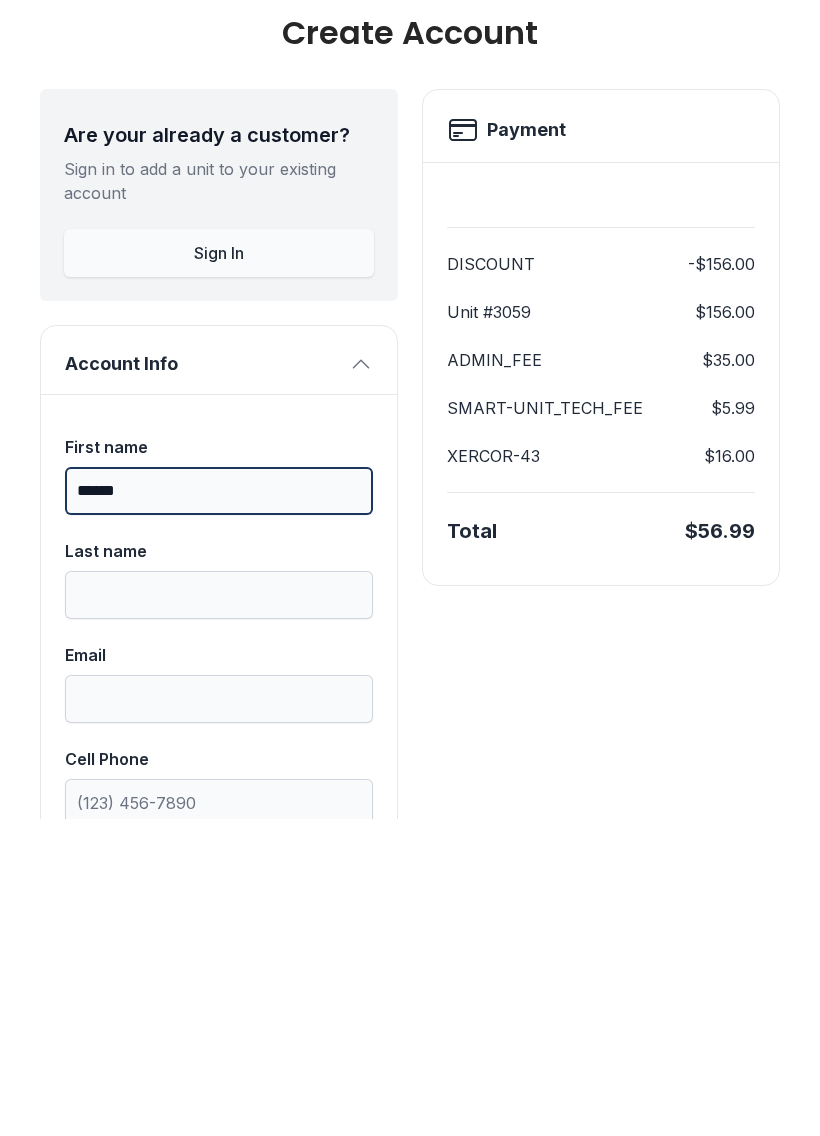 type on "******" 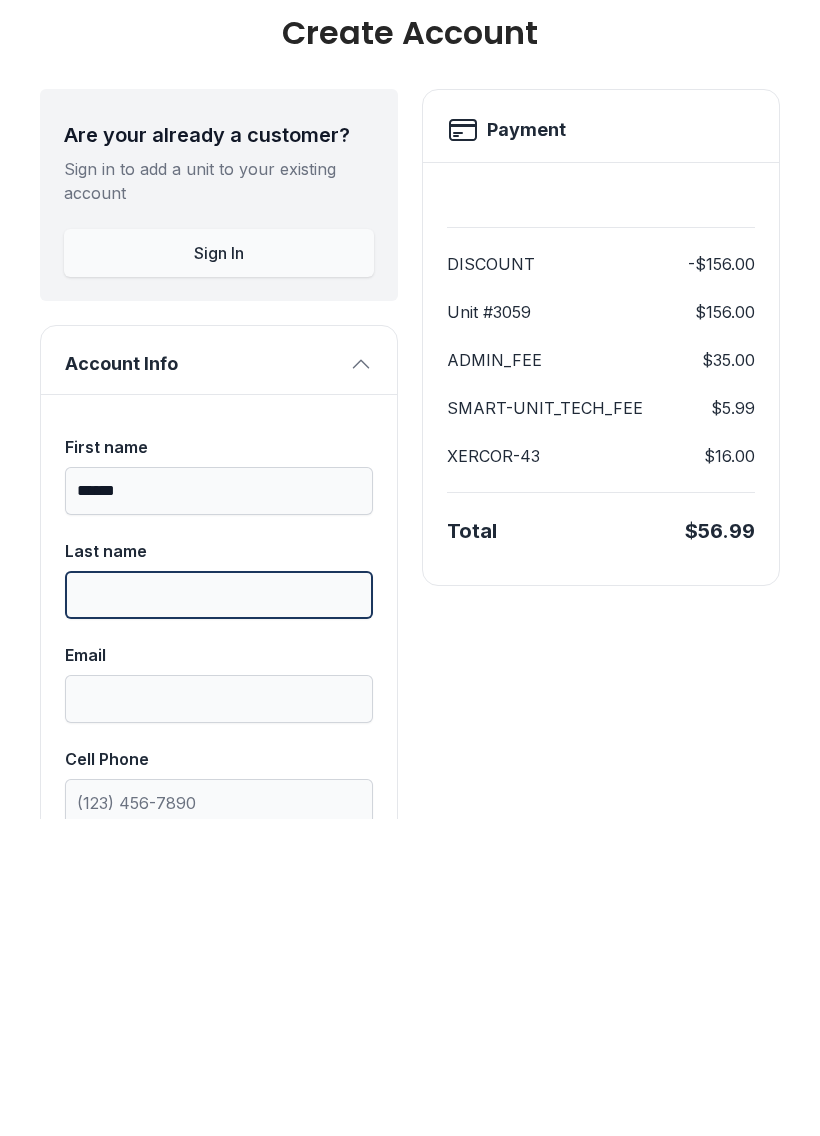 click on "Last name" at bounding box center [219, 912] 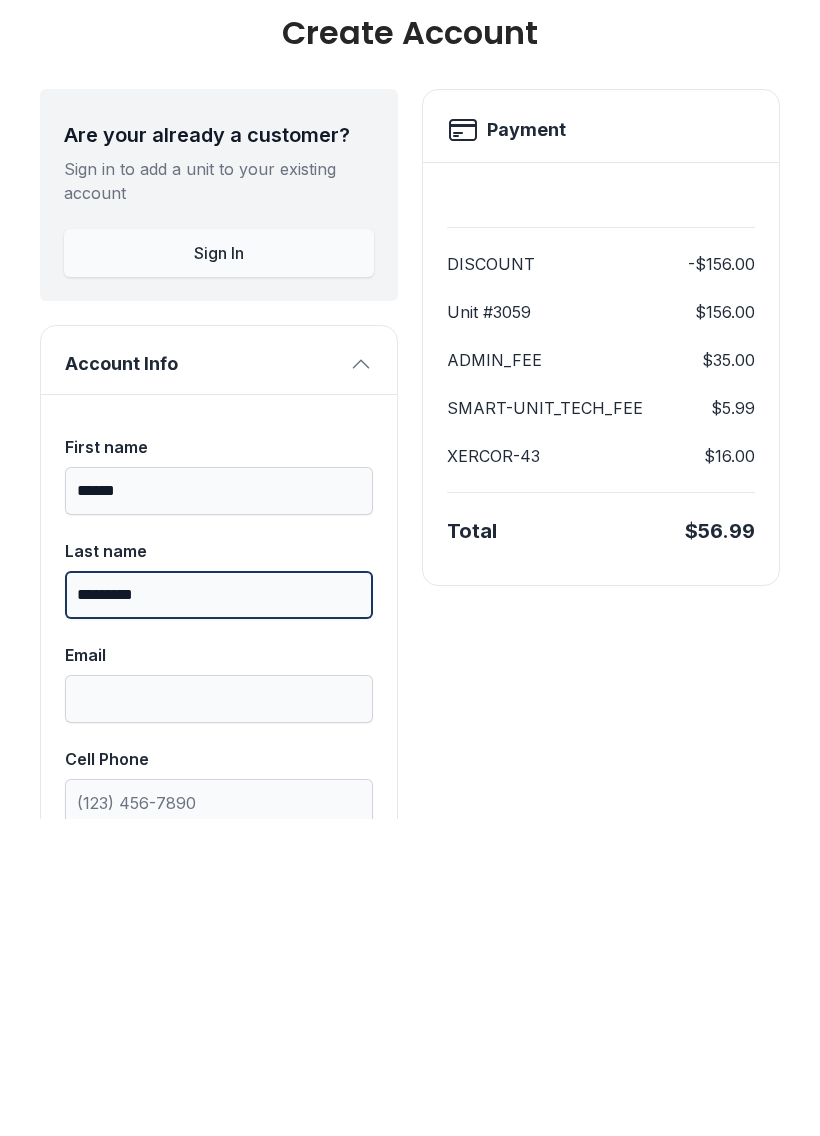 type on "*********" 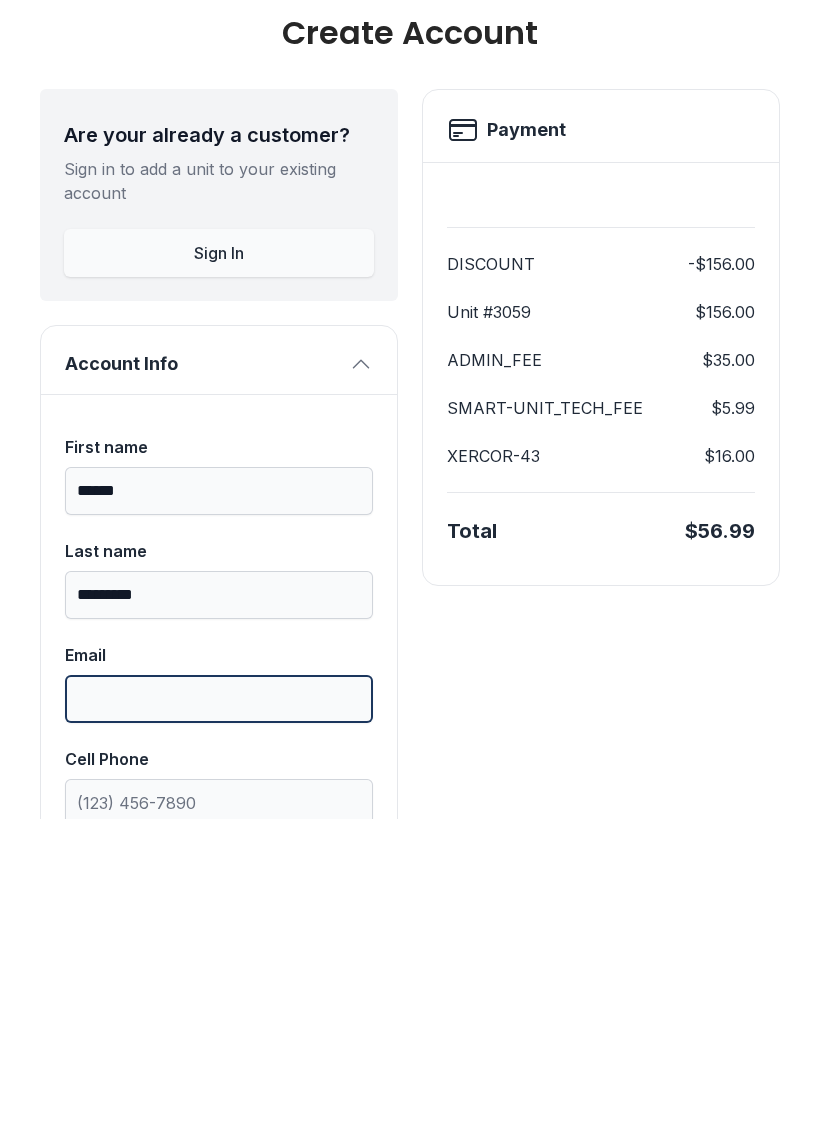 click on "Email" at bounding box center (219, 1016) 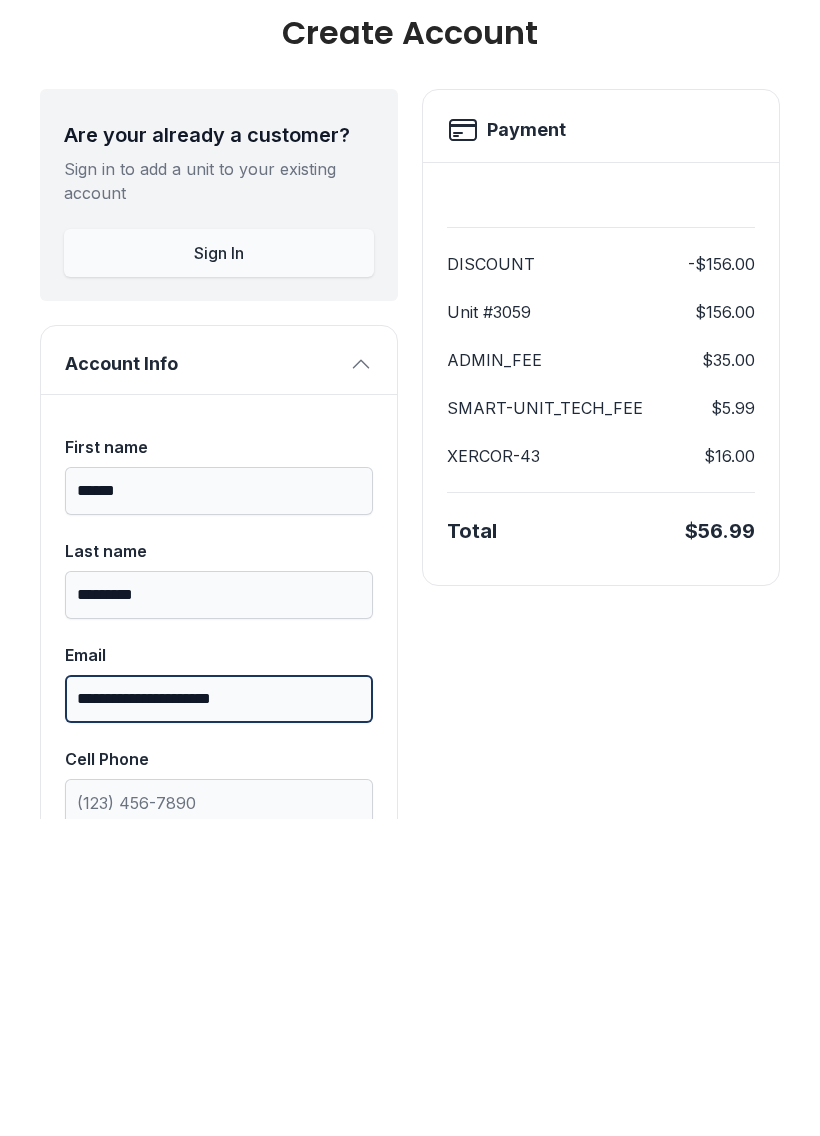 type on "**********" 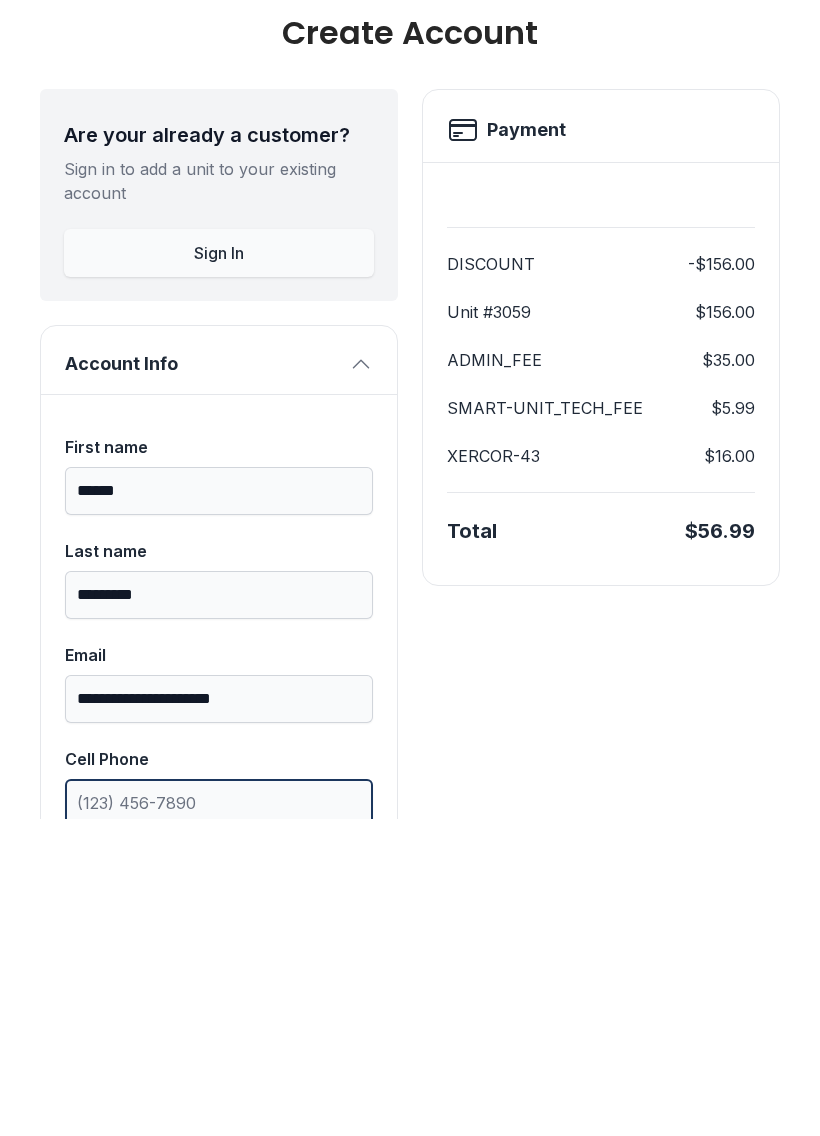 click on "Cell Phone" at bounding box center (219, 1120) 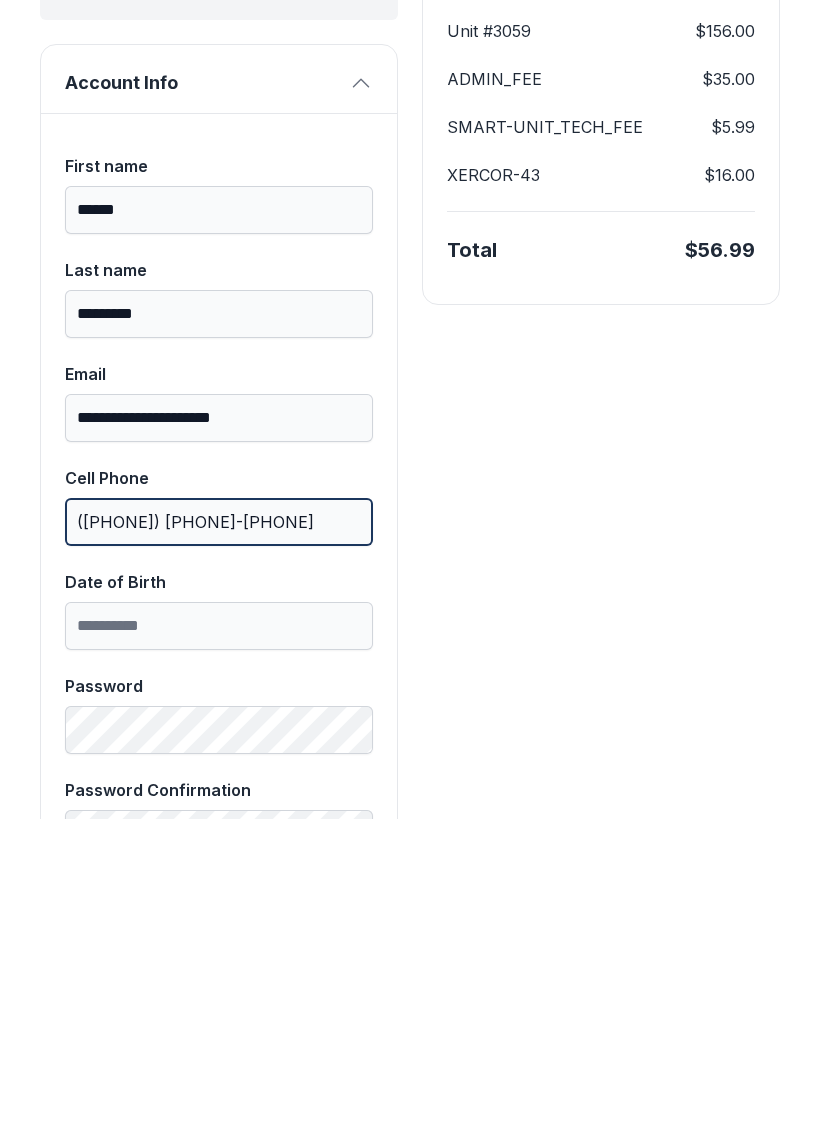 scroll, scrollTop: 287, scrollLeft: 0, axis: vertical 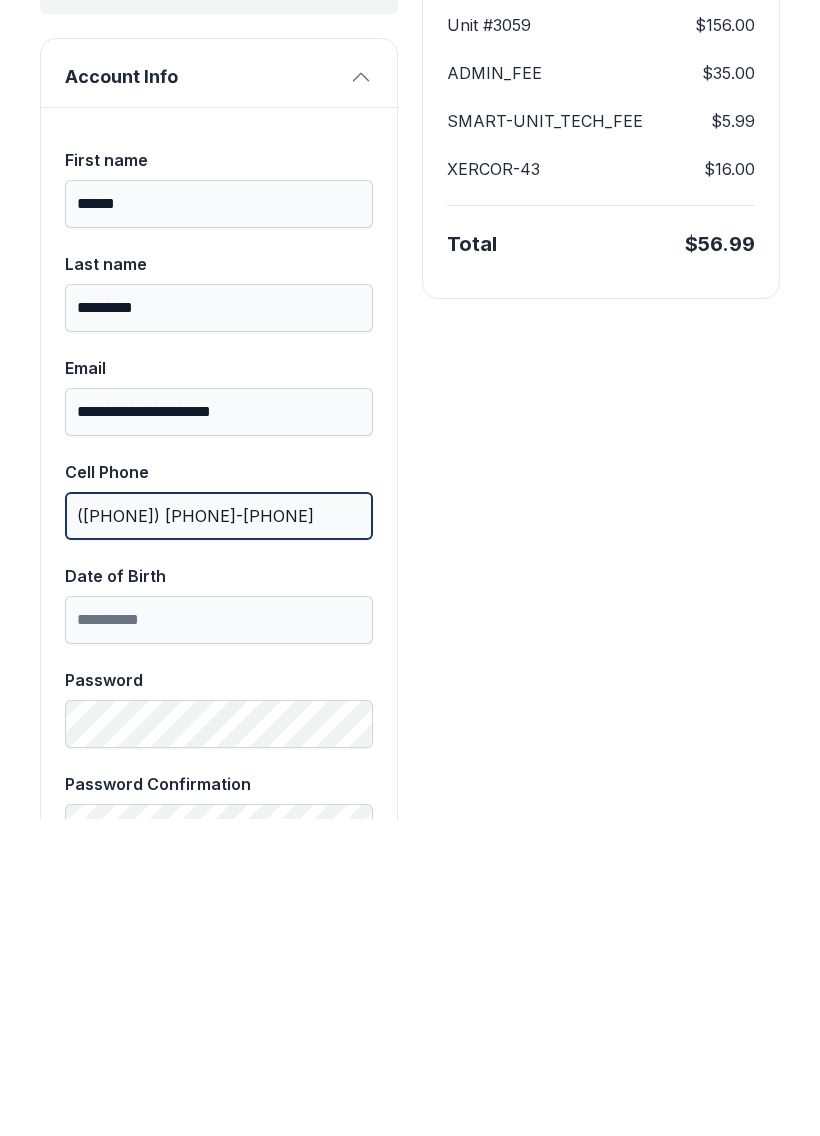 type on "([PHONE]) [PHONE]-[PHONE]" 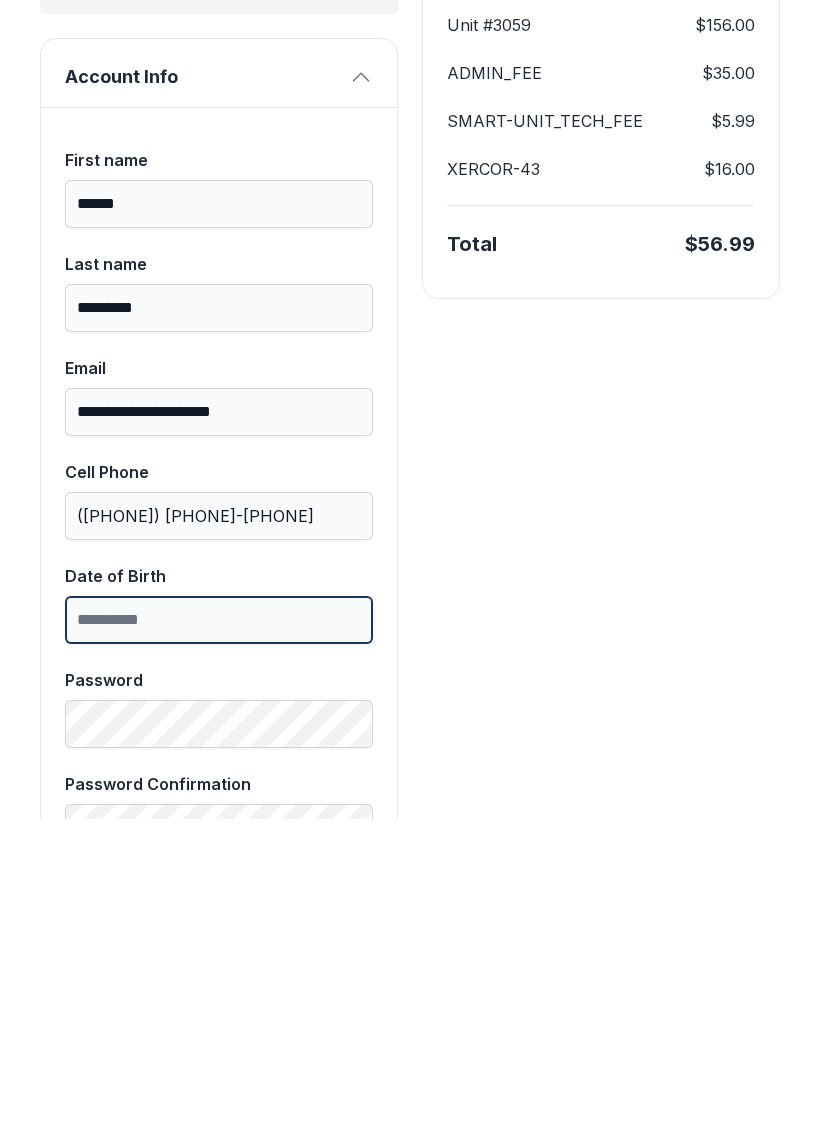 click on "Date of Birth" at bounding box center (219, 937) 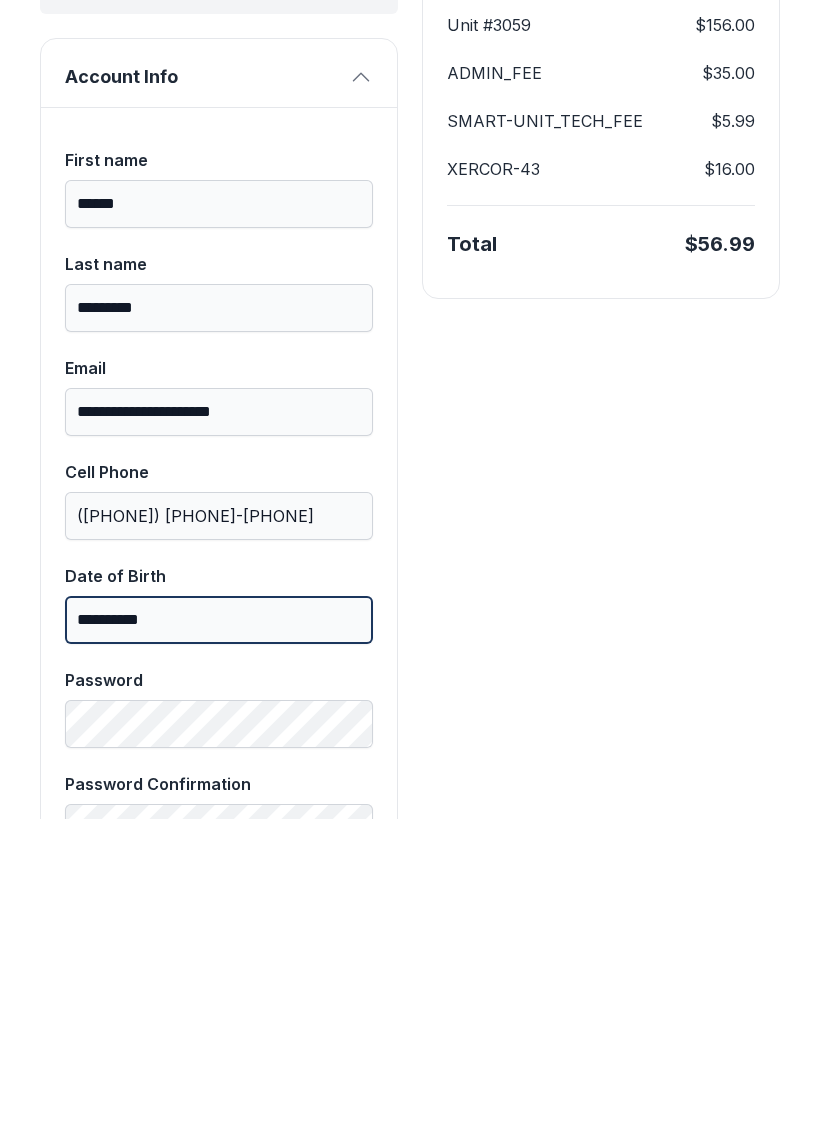 type on "**********" 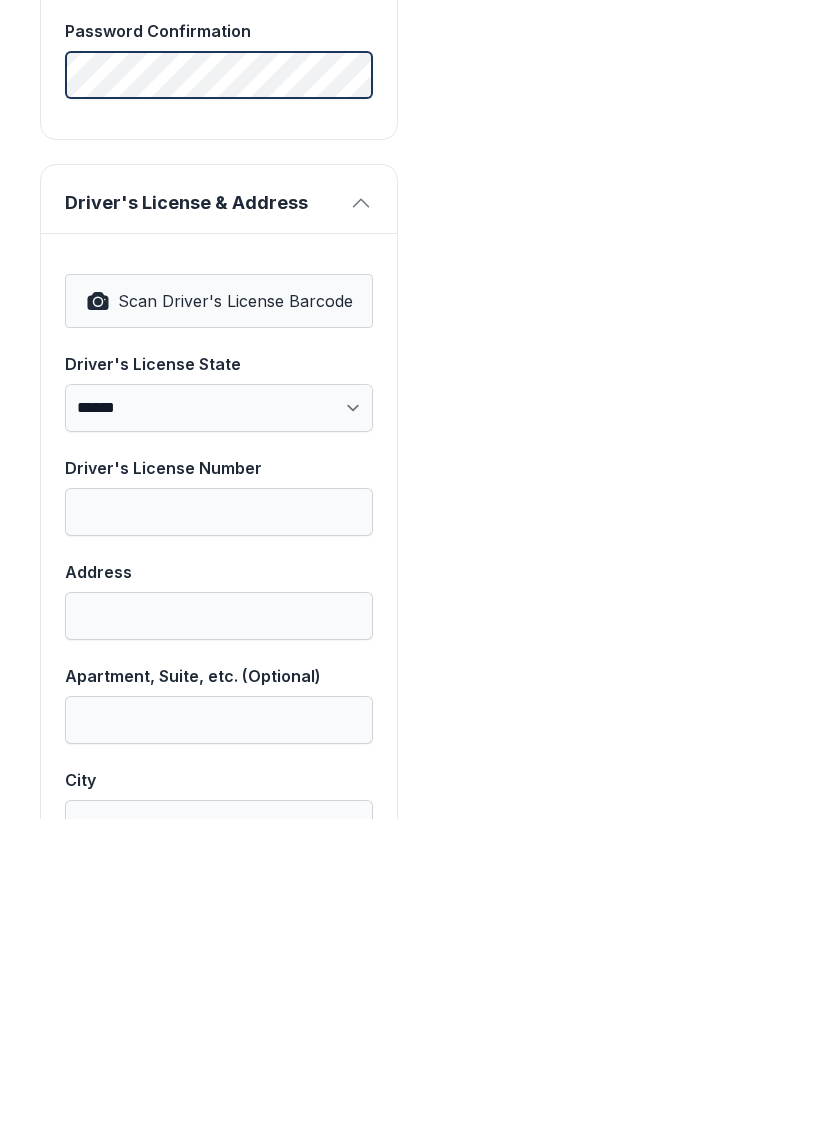 scroll, scrollTop: 1038, scrollLeft: 0, axis: vertical 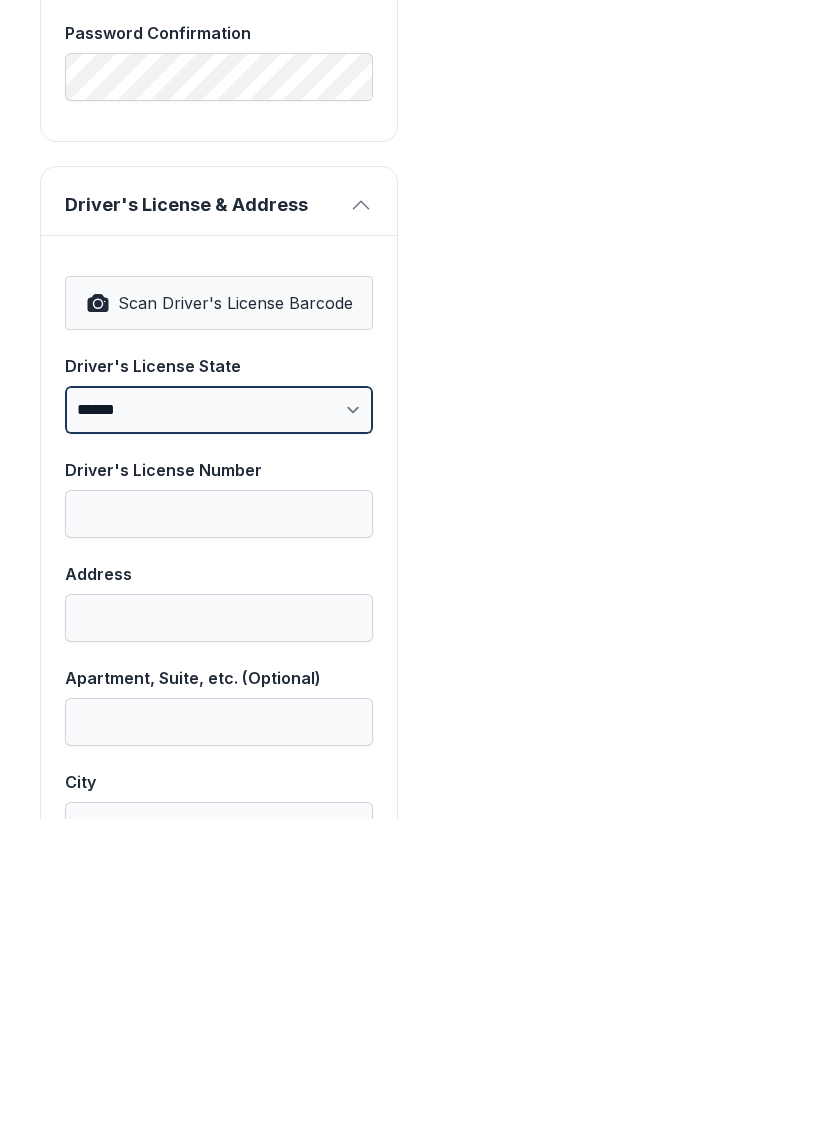 click on "**********" at bounding box center (219, 727) 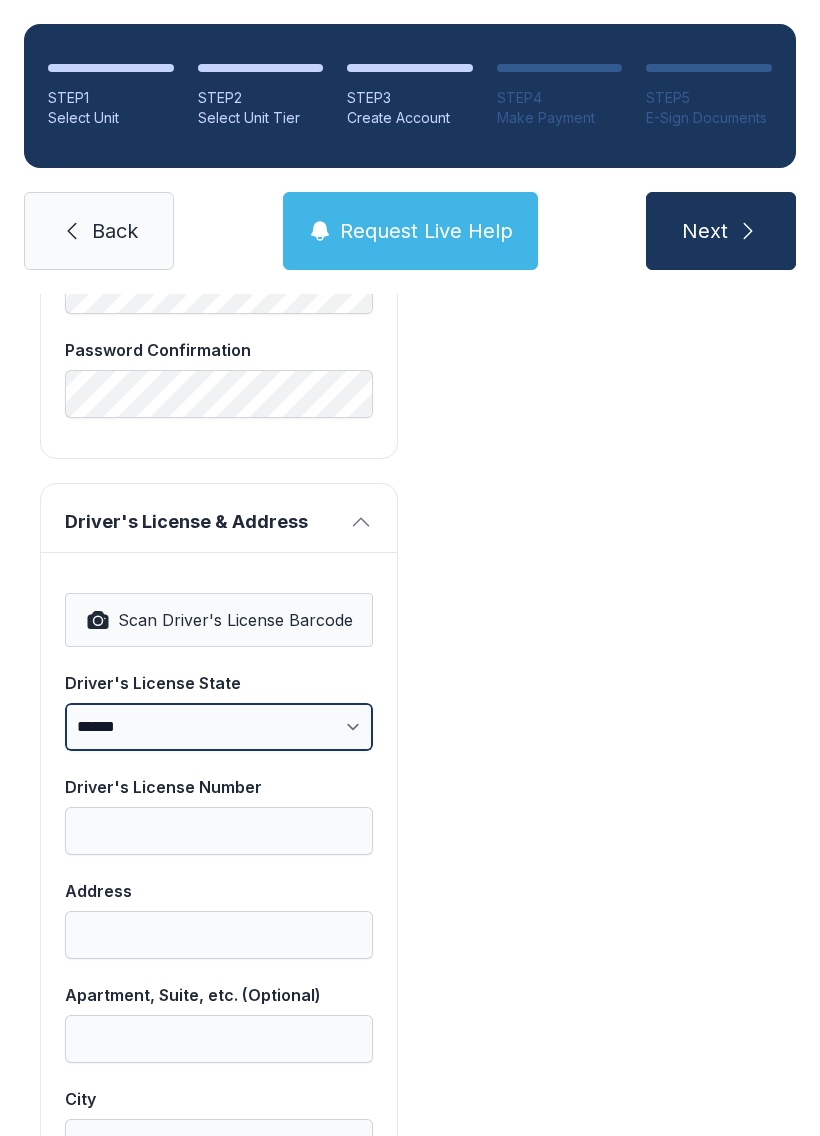 select on "**" 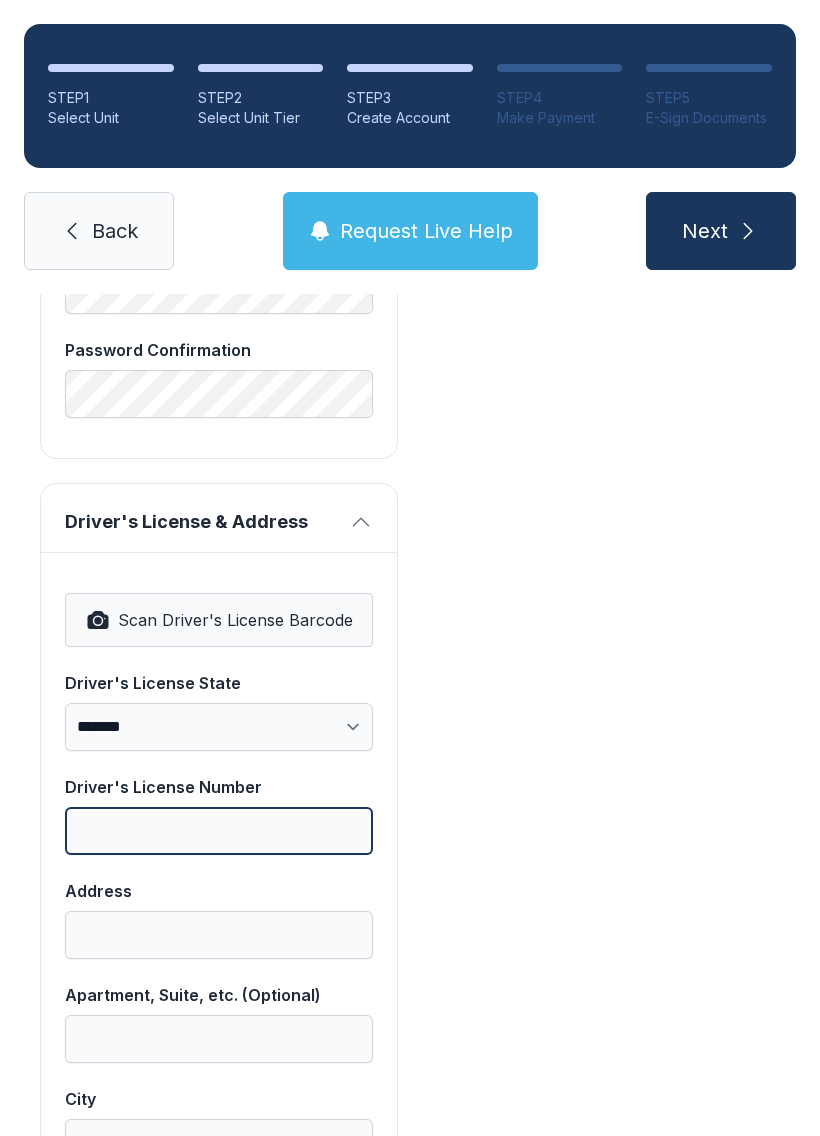 click on "Driver's License Number" at bounding box center [219, 831] 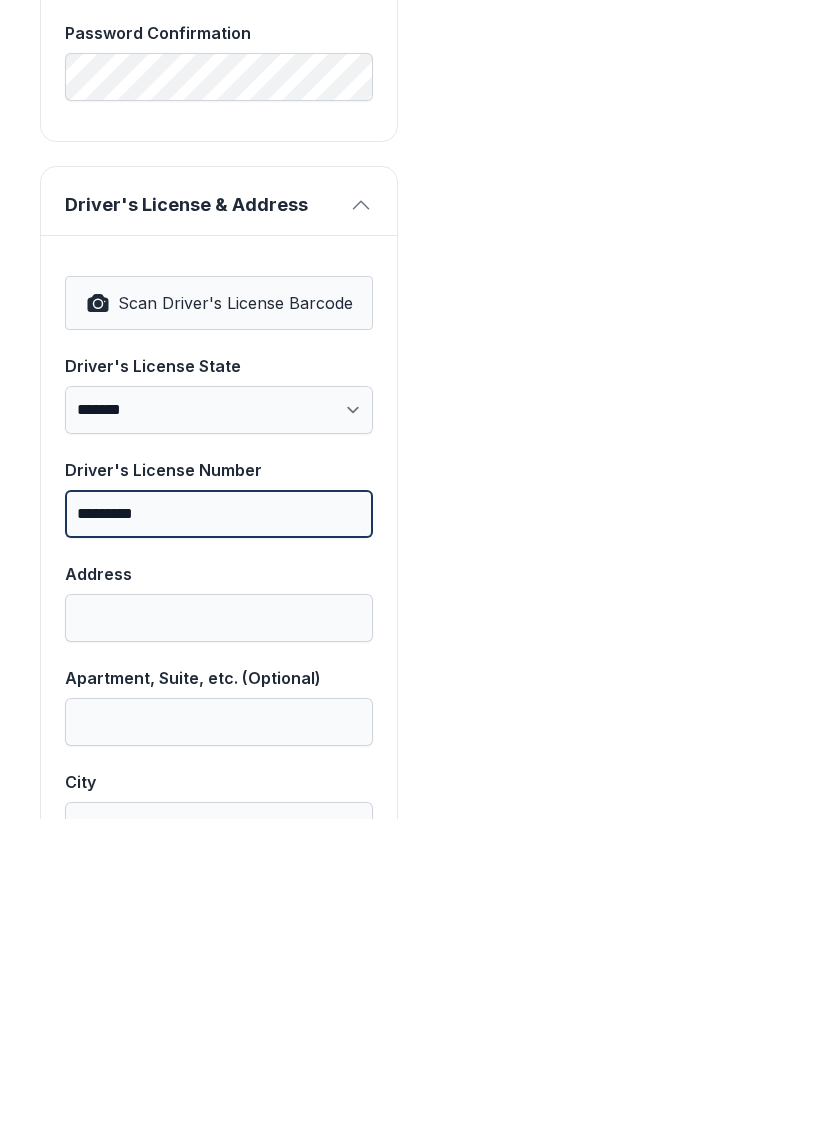type on "*********" 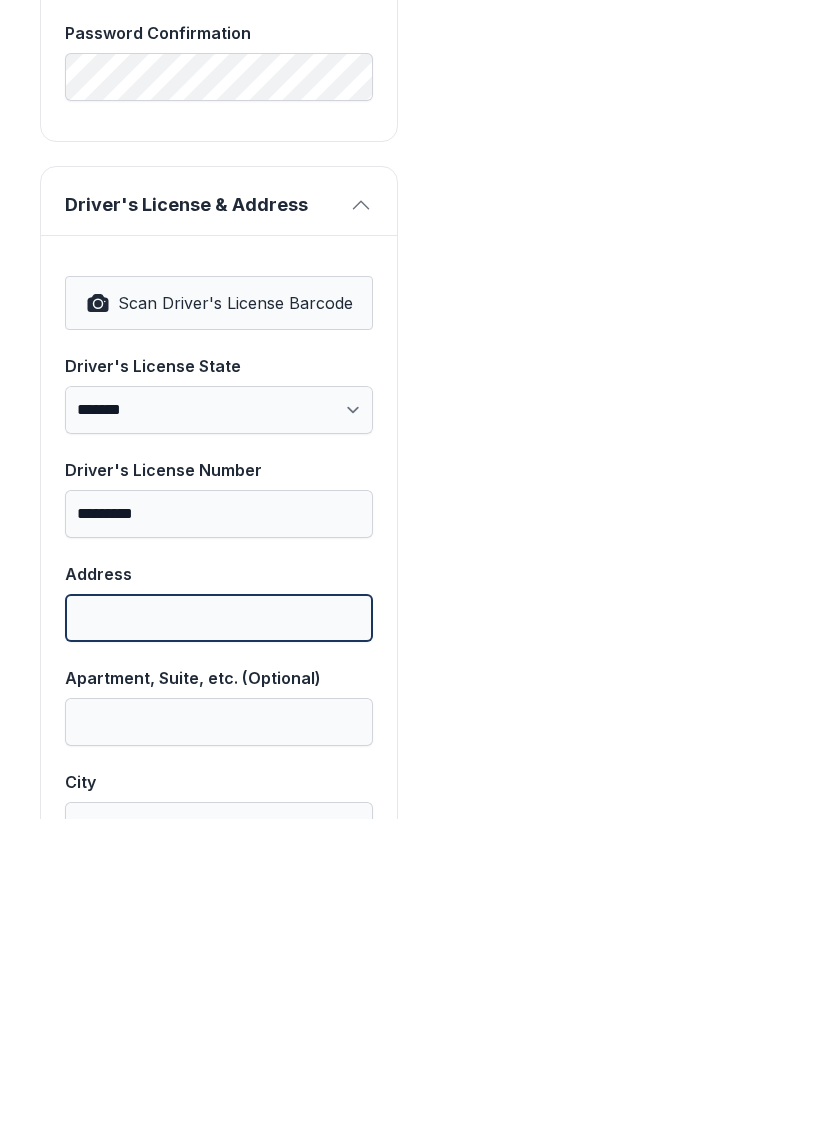 click on "Address" at bounding box center [219, 935] 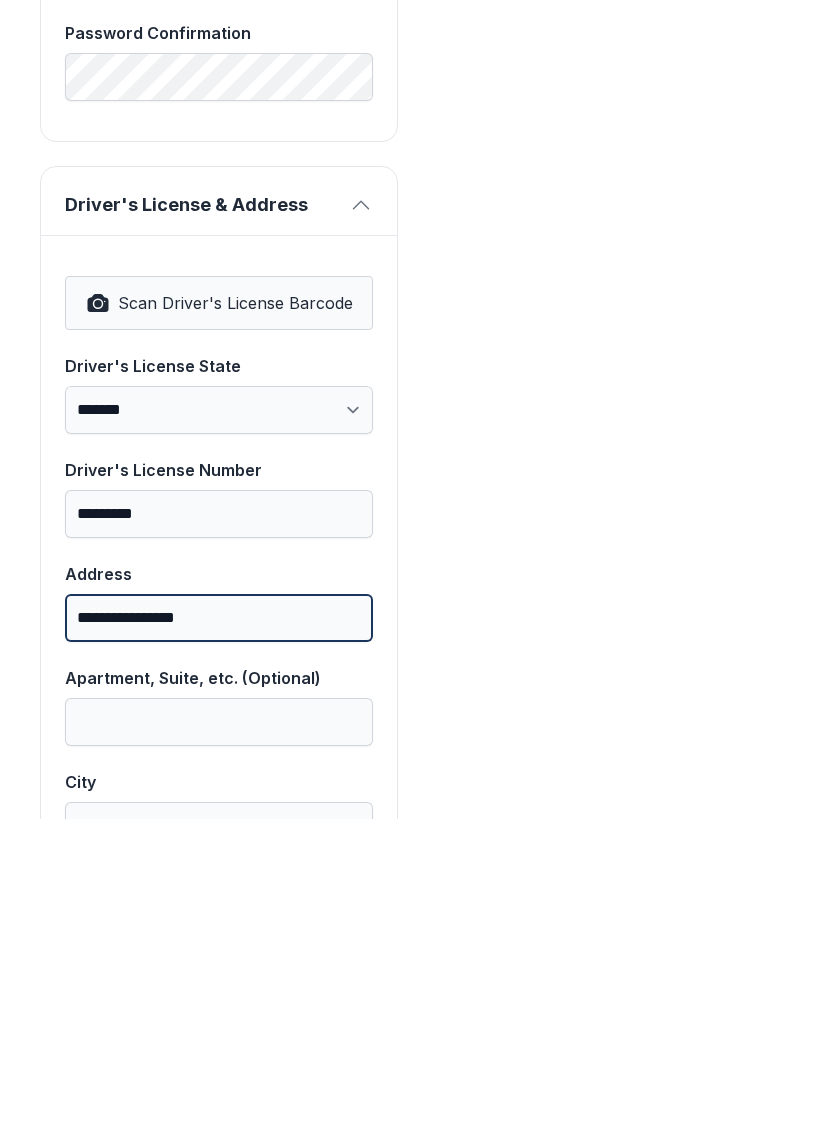 type on "**********" 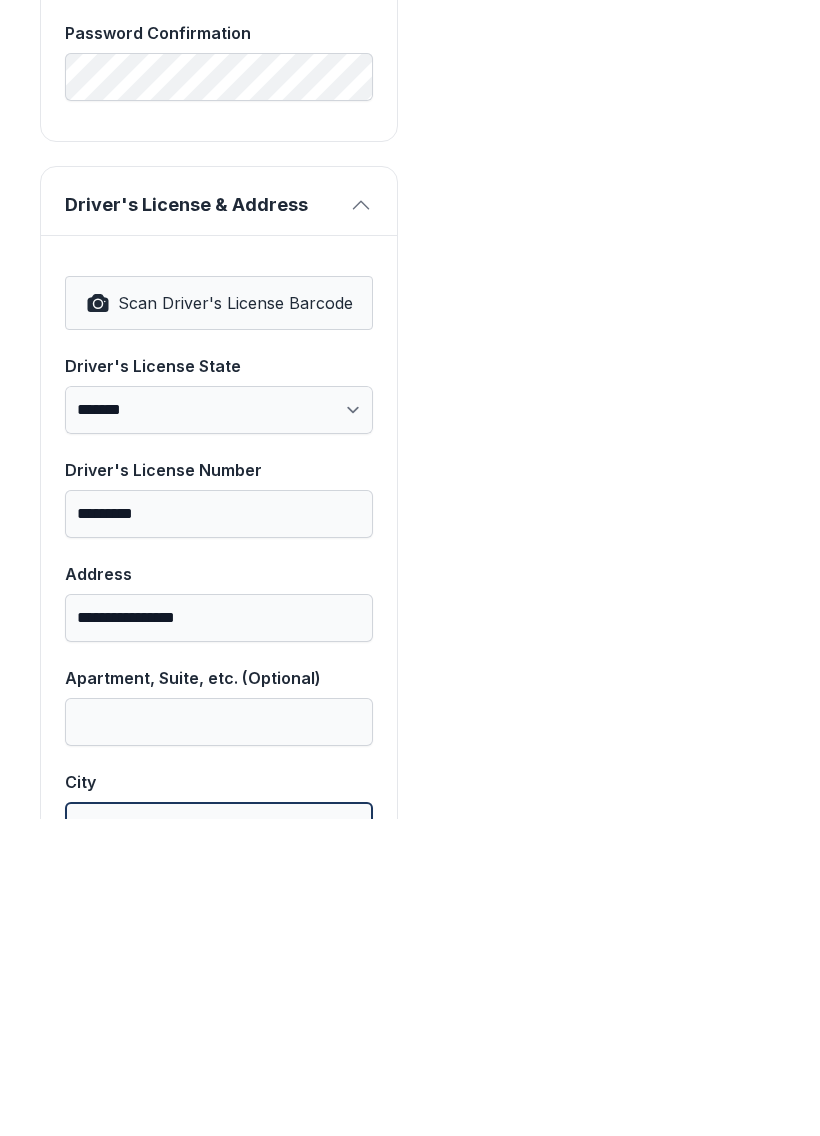 click on "City" at bounding box center [219, 1143] 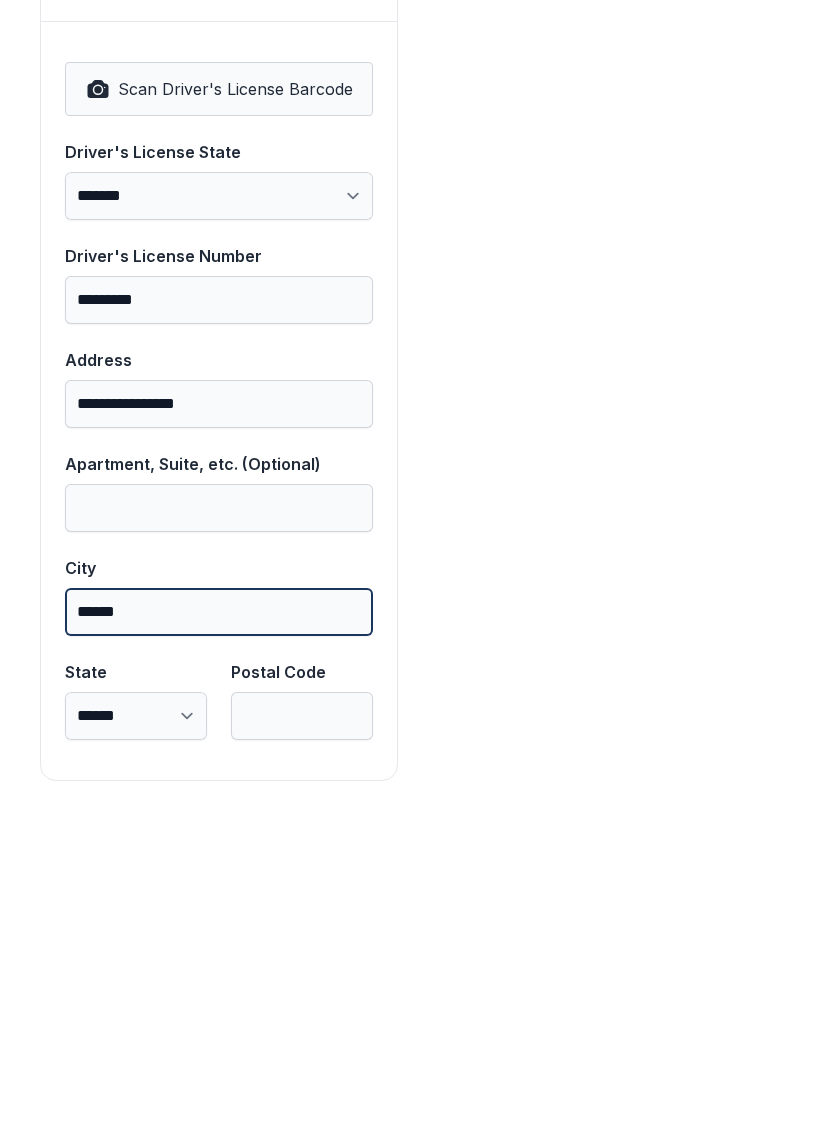 scroll, scrollTop: 1250, scrollLeft: 0, axis: vertical 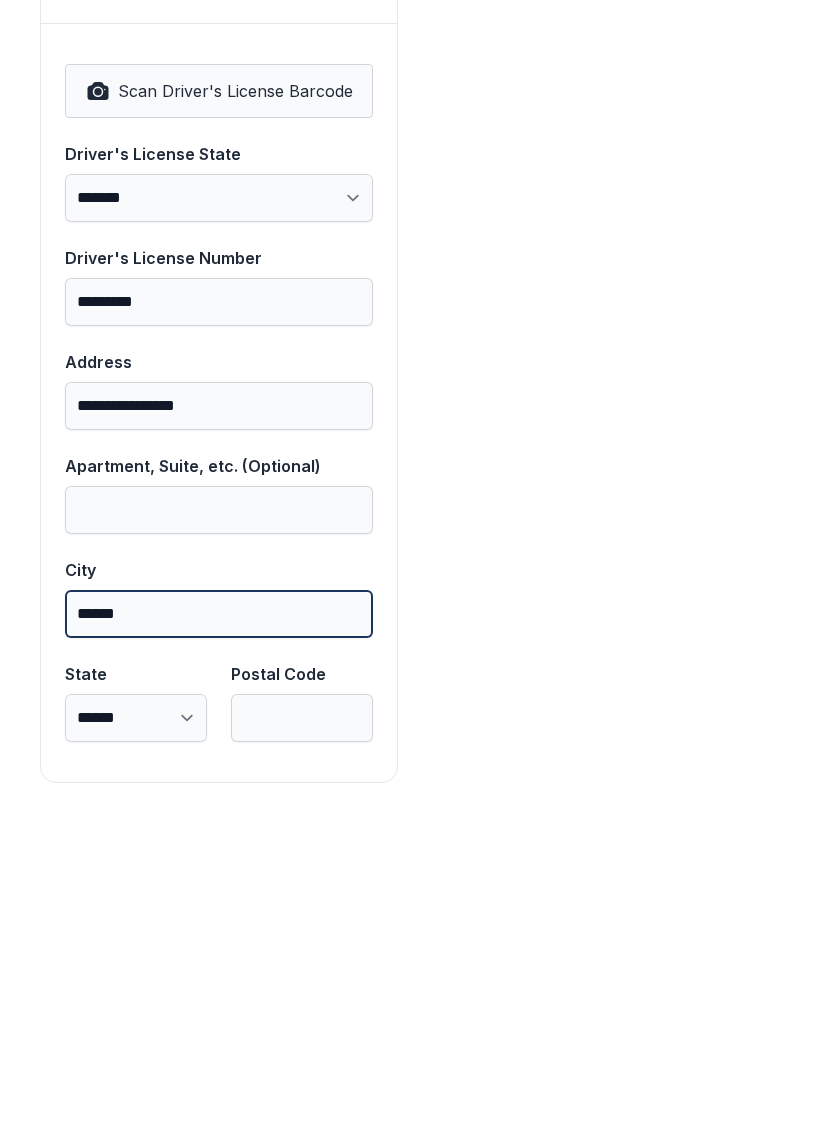 type on "******" 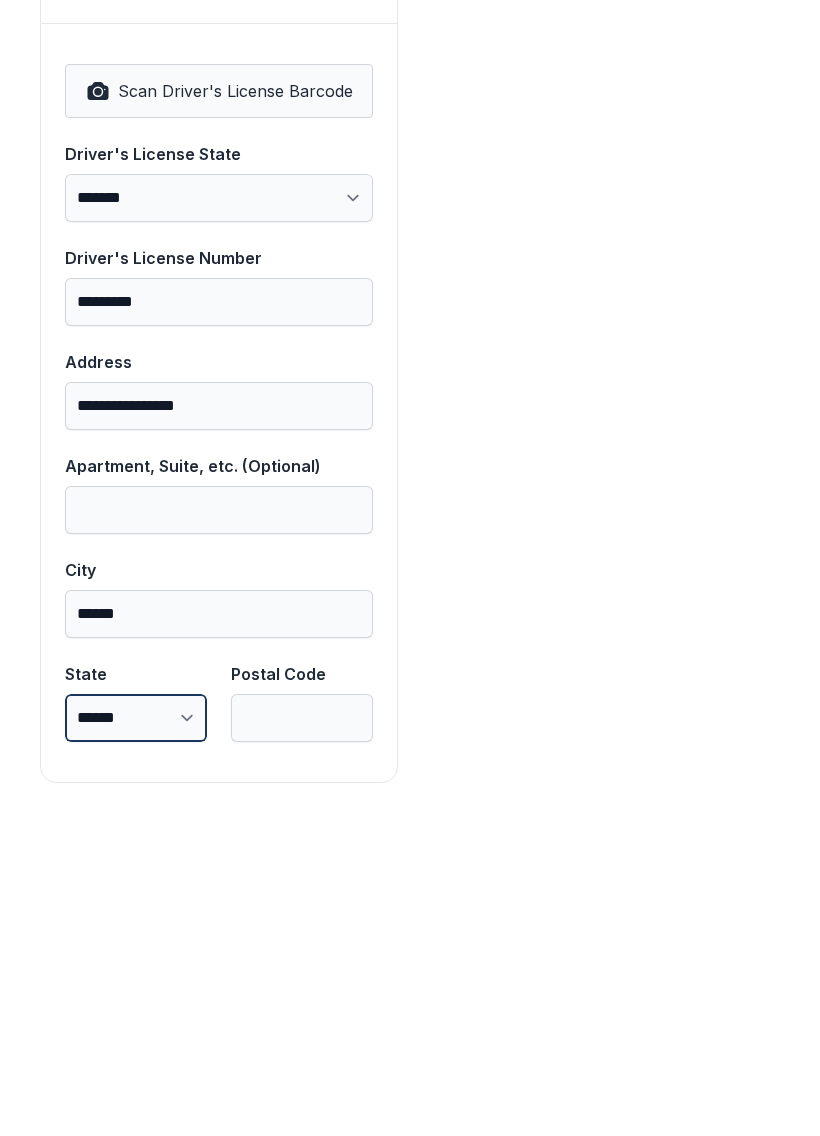 click on "**********" at bounding box center (136, 1035) 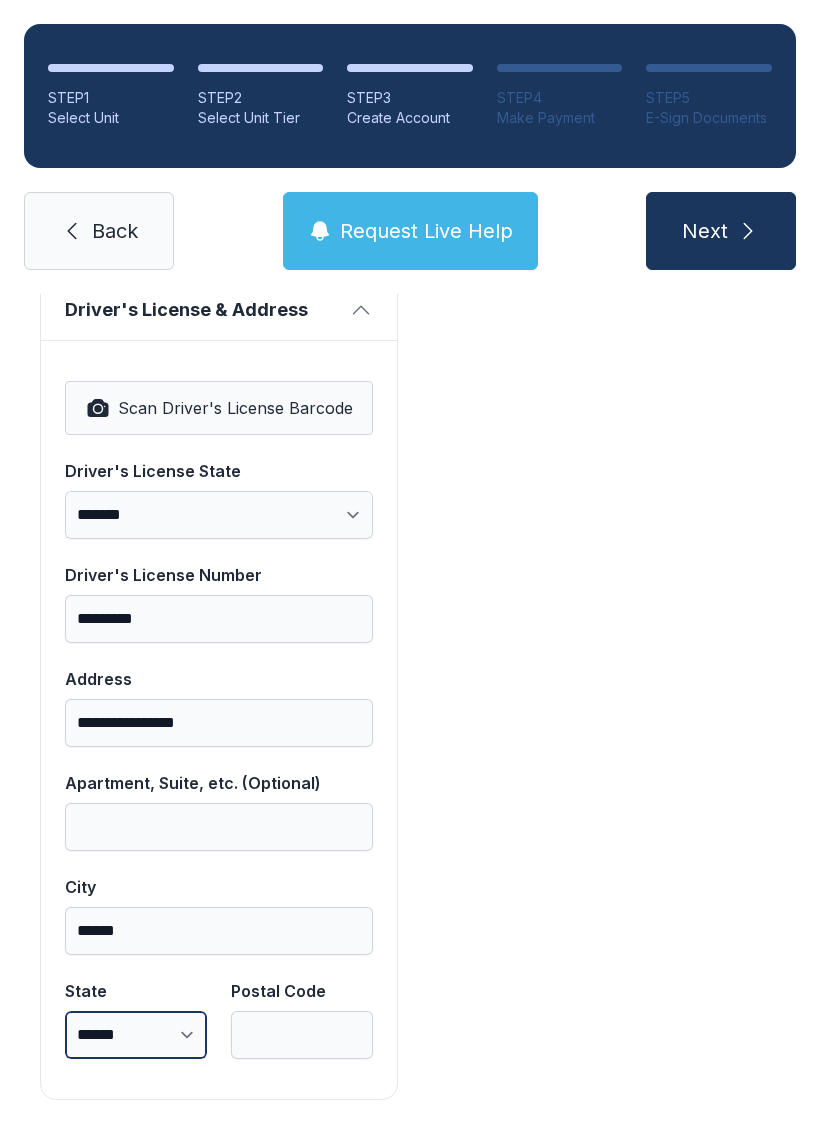 select on "**" 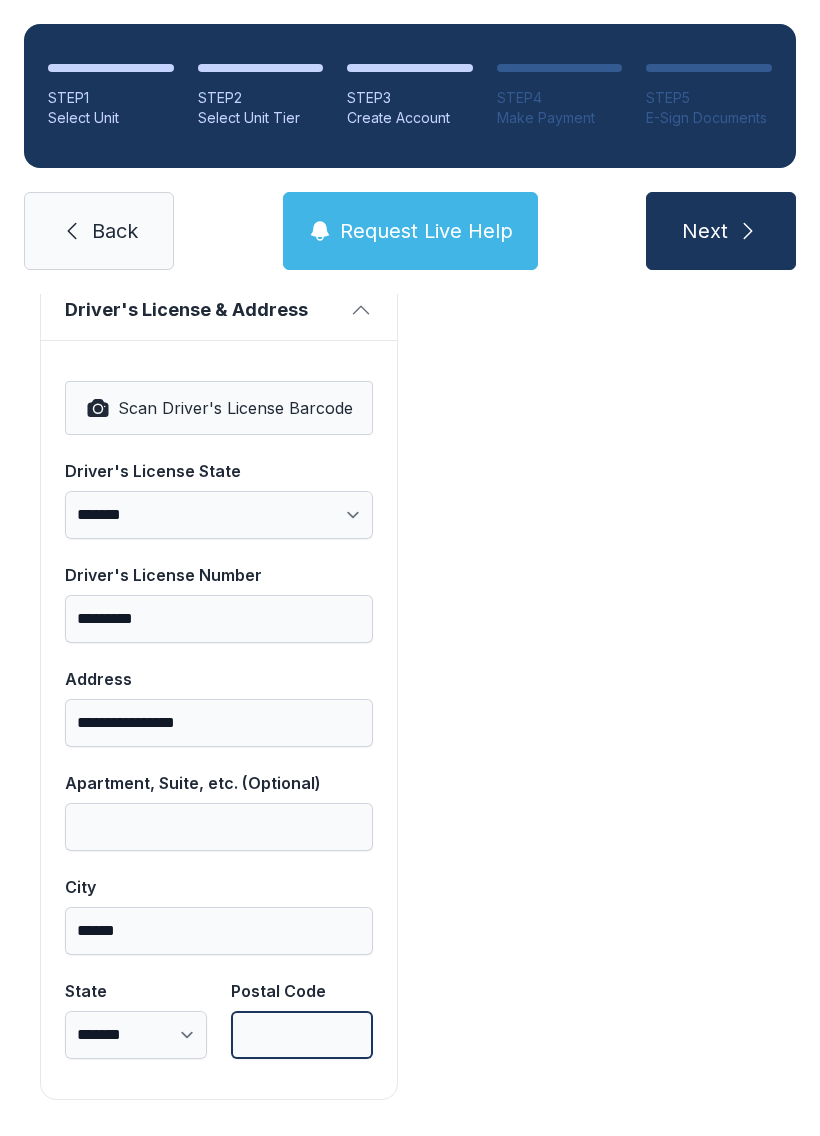 click on "Postal Code" at bounding box center [302, 1035] 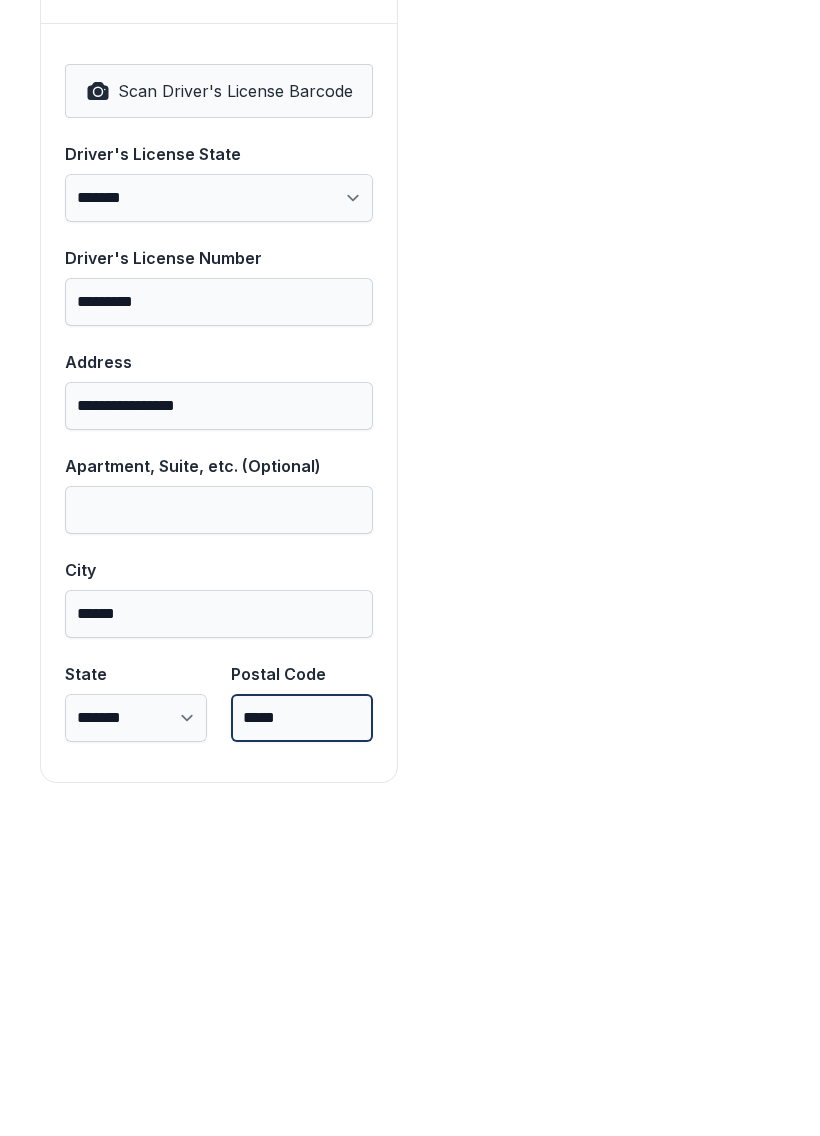type on "*****" 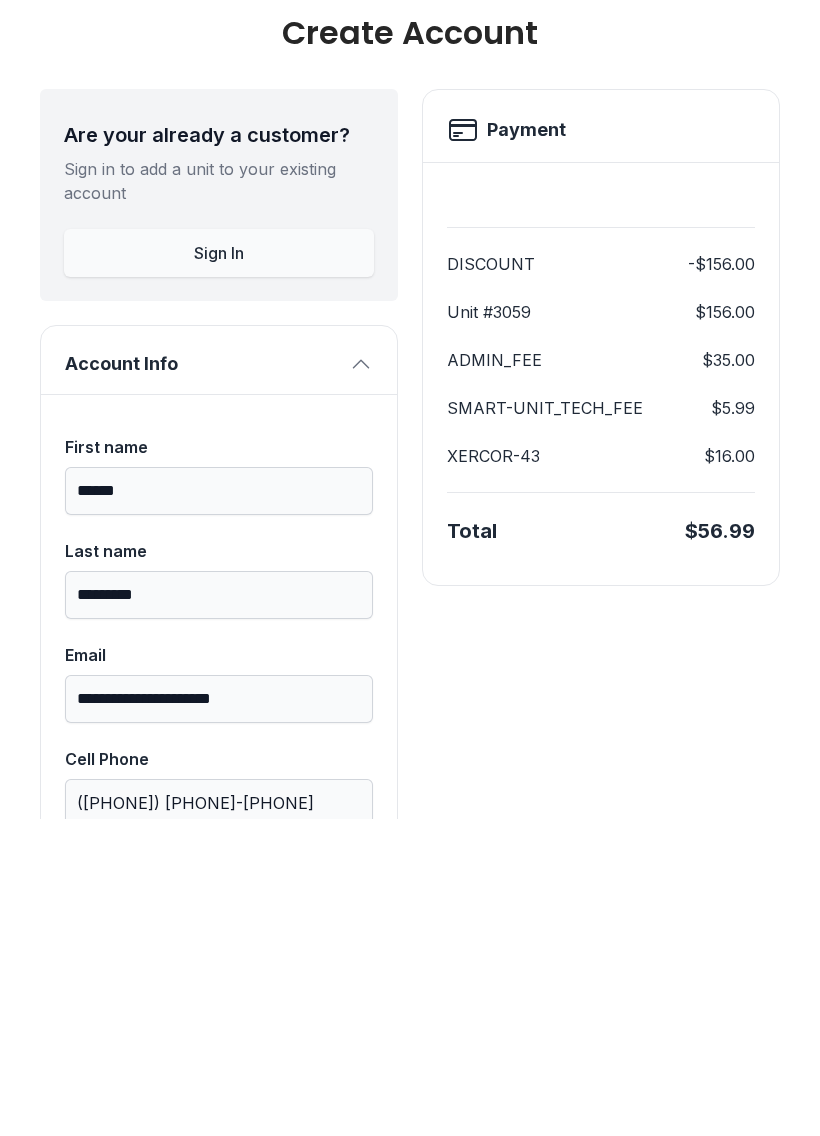 scroll, scrollTop: 0, scrollLeft: 0, axis: both 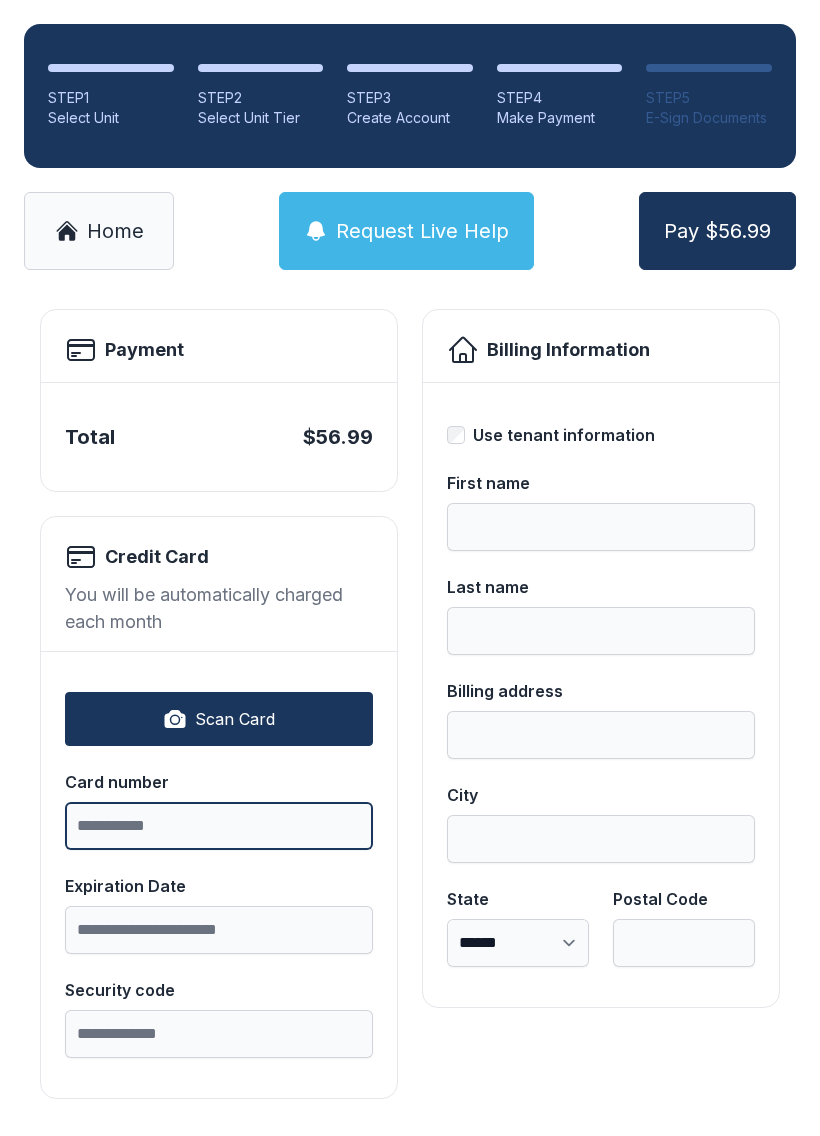 click on "Card number" at bounding box center [219, 826] 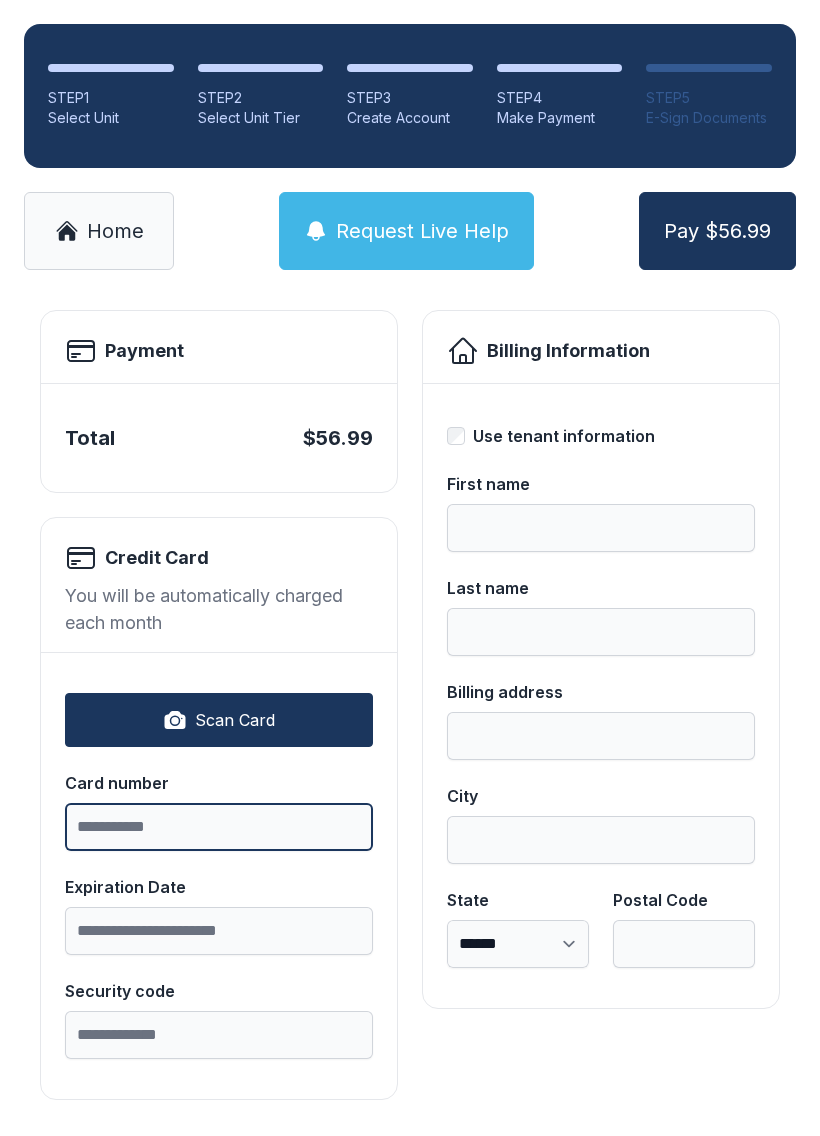 scroll, scrollTop: 44, scrollLeft: 0, axis: vertical 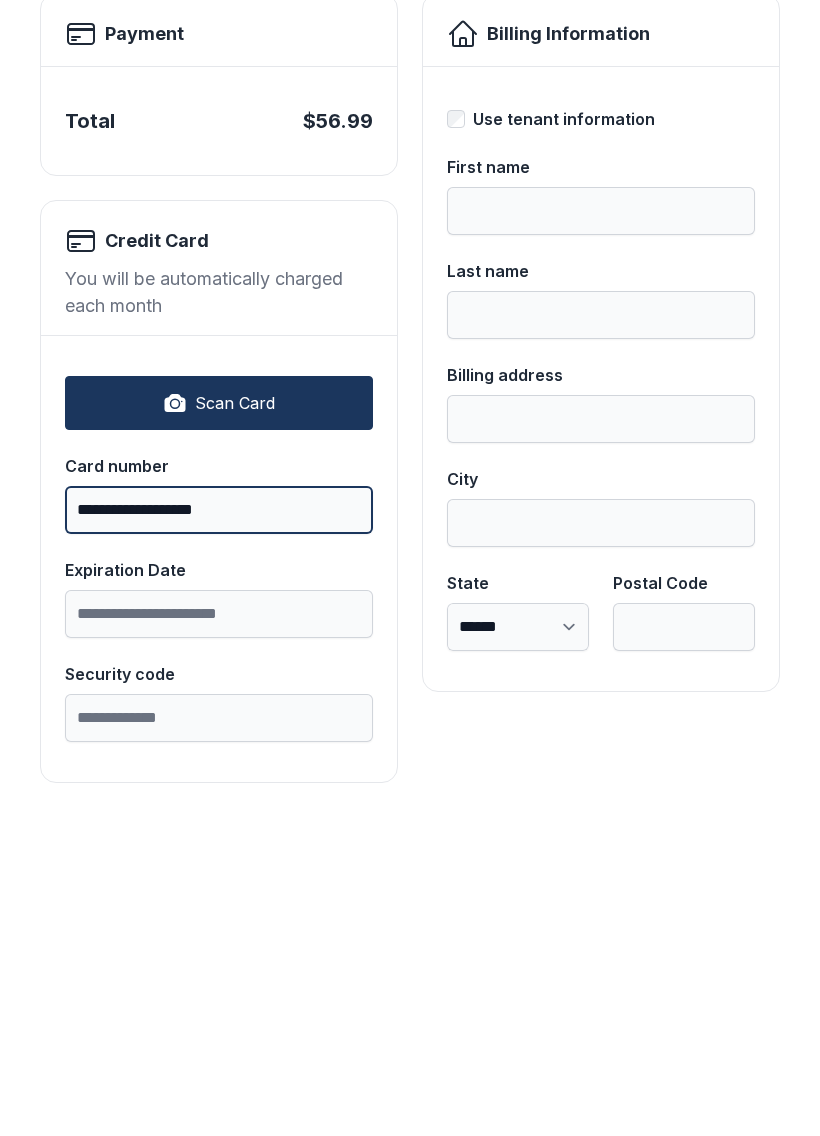 type on "**********" 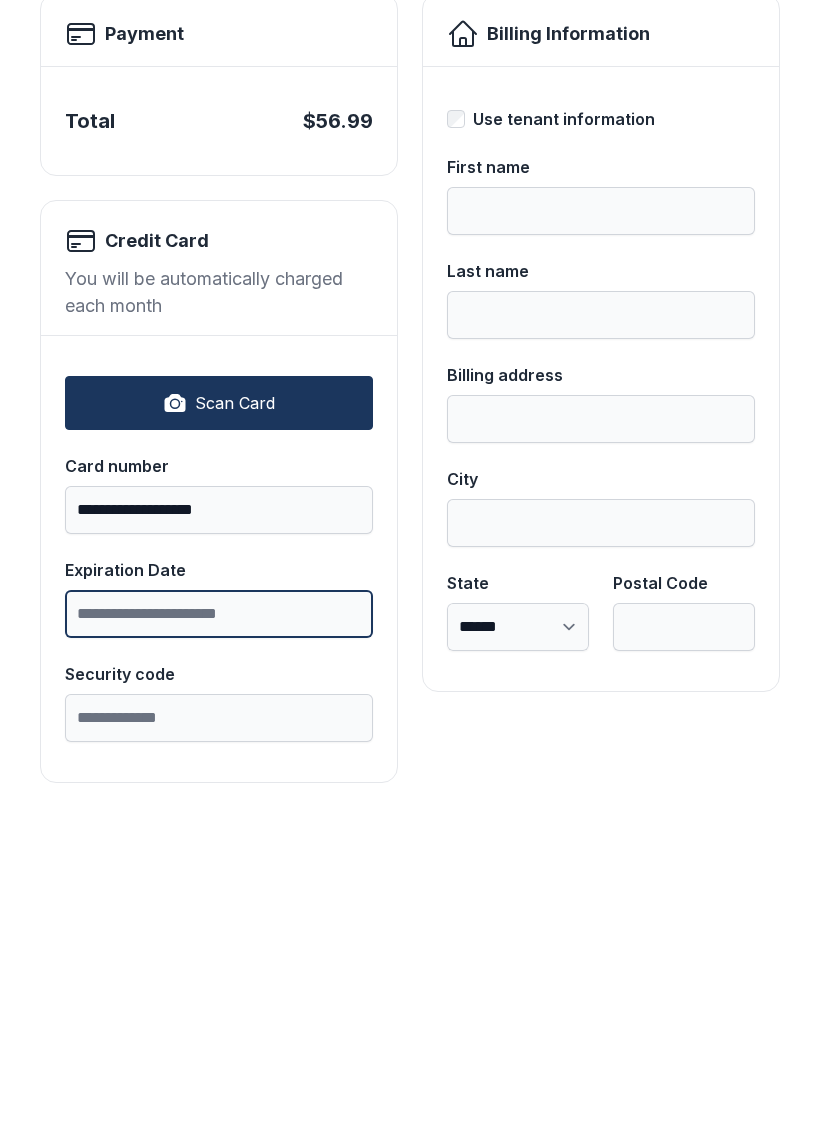 click on "Expiration Date" at bounding box center (219, 931) 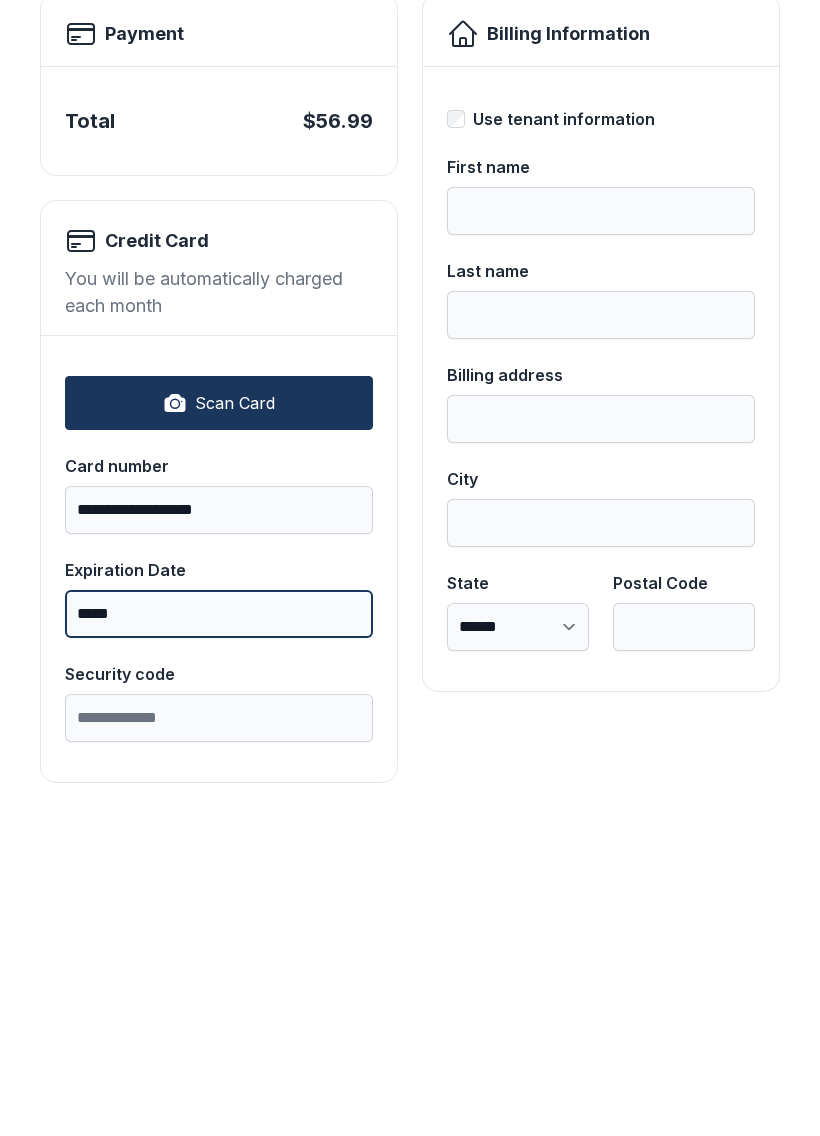 type on "*****" 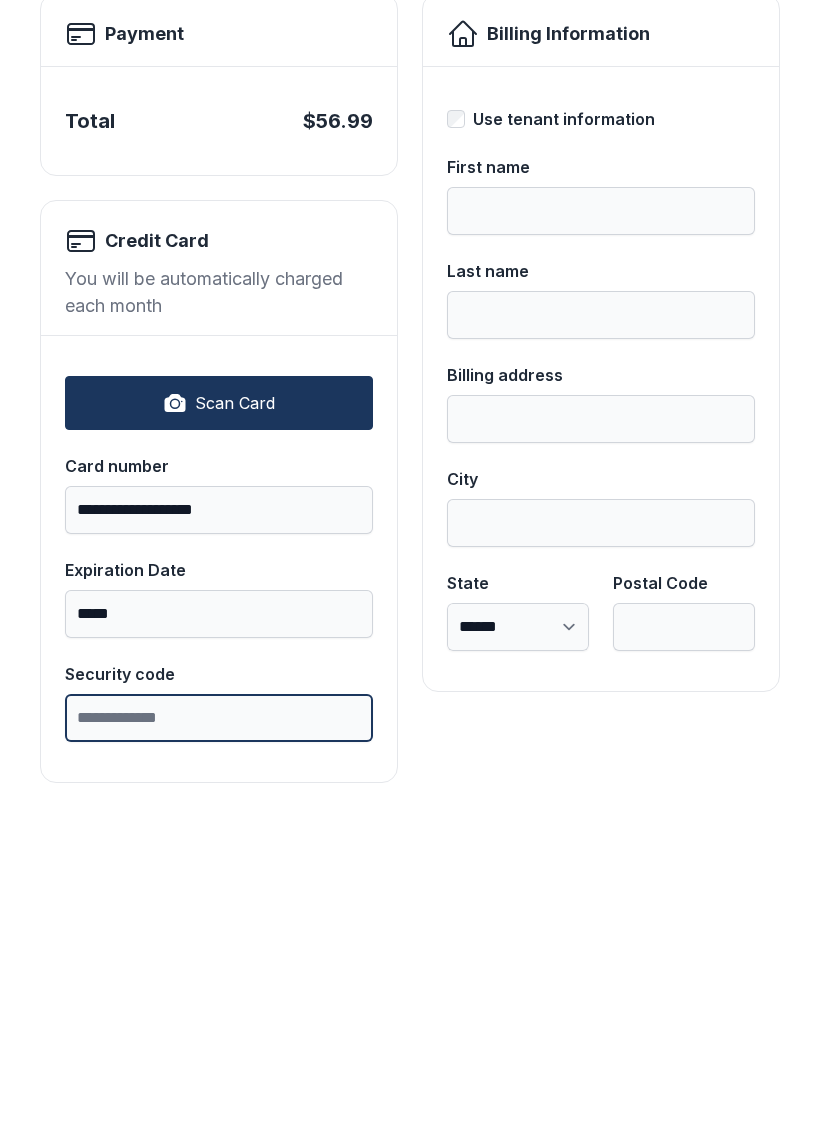 click on "Security code" at bounding box center [219, 1035] 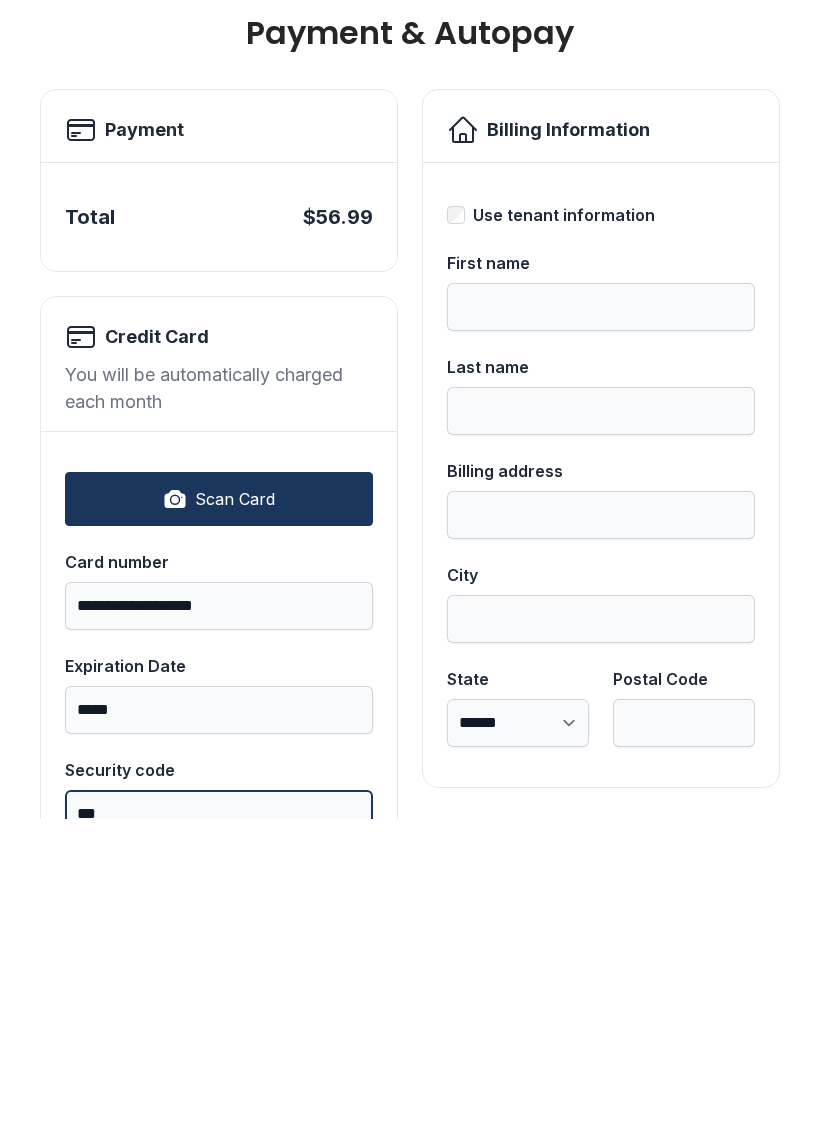 scroll, scrollTop: 0, scrollLeft: 0, axis: both 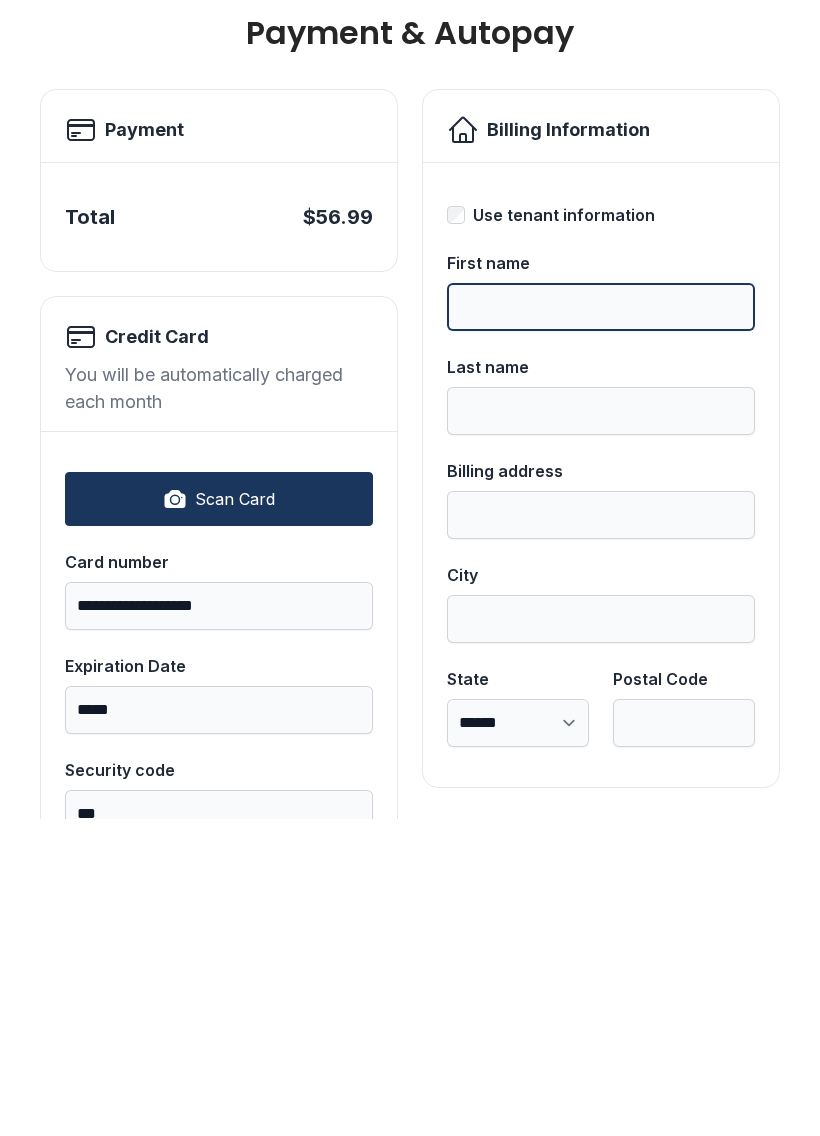 click on "First name" at bounding box center [601, 624] 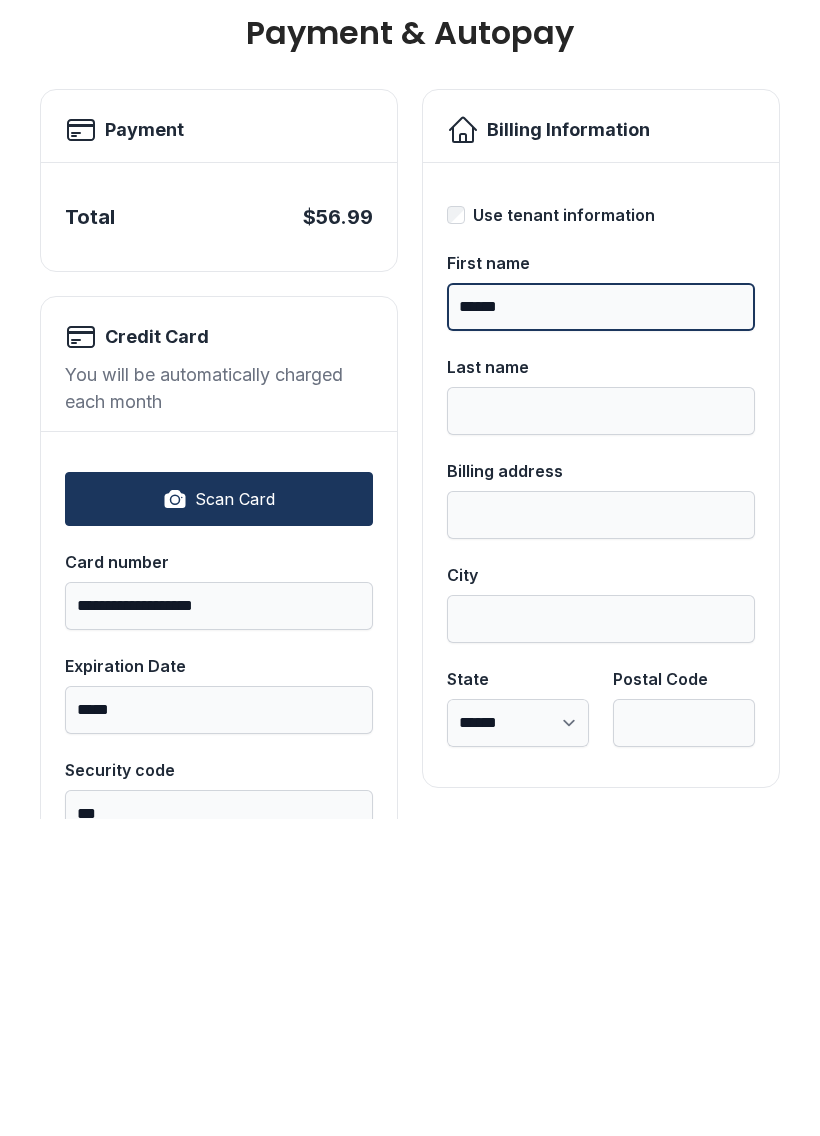 type on "******" 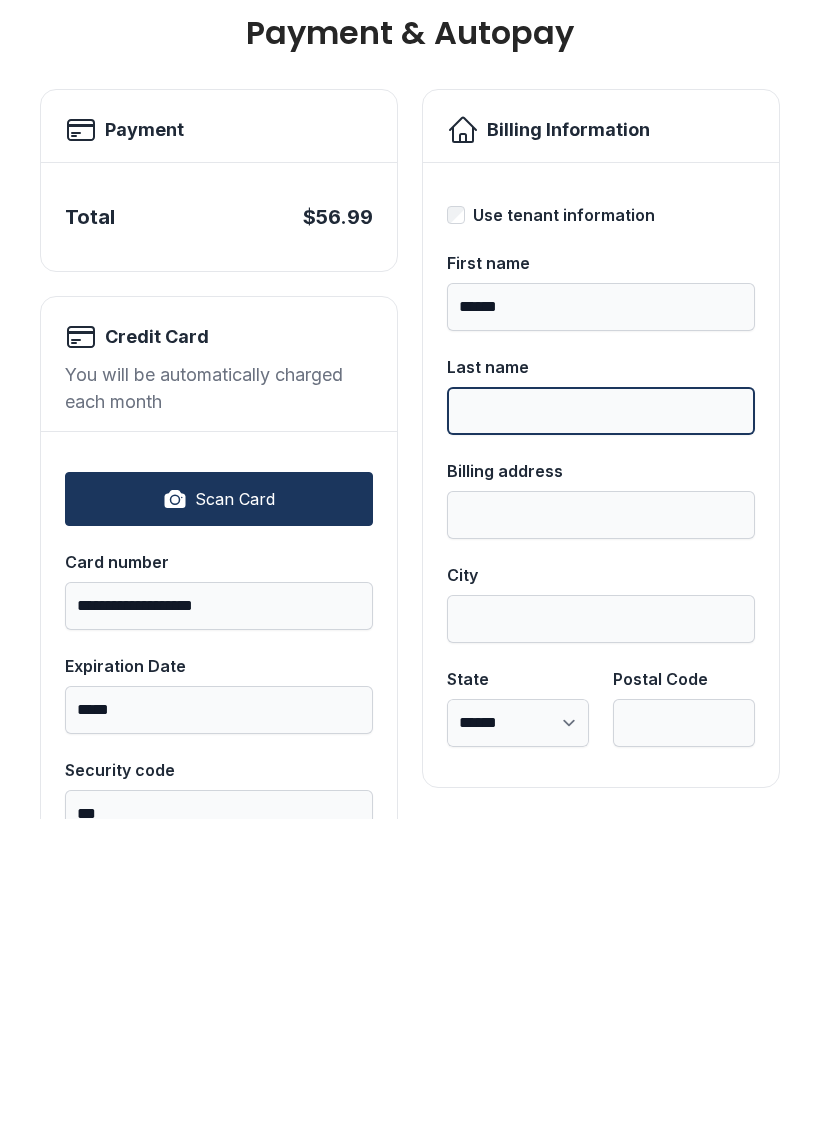click on "Last name" at bounding box center [601, 728] 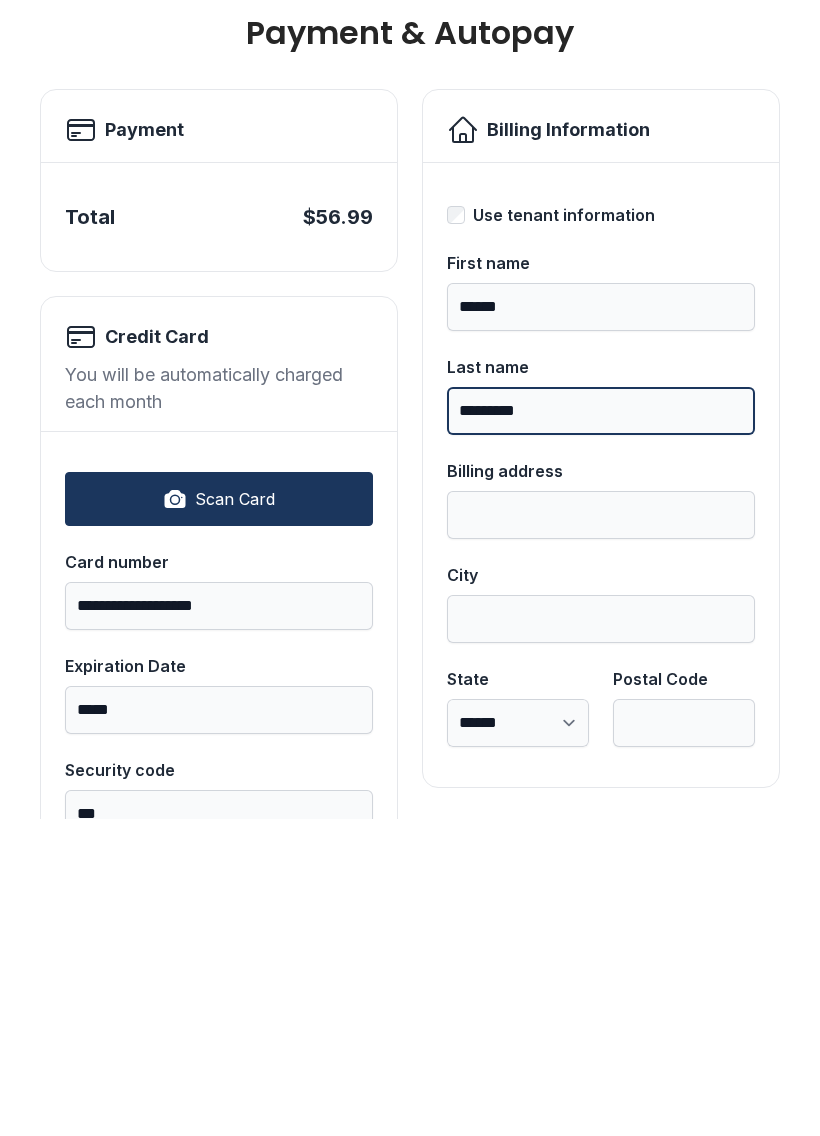 type on "*********" 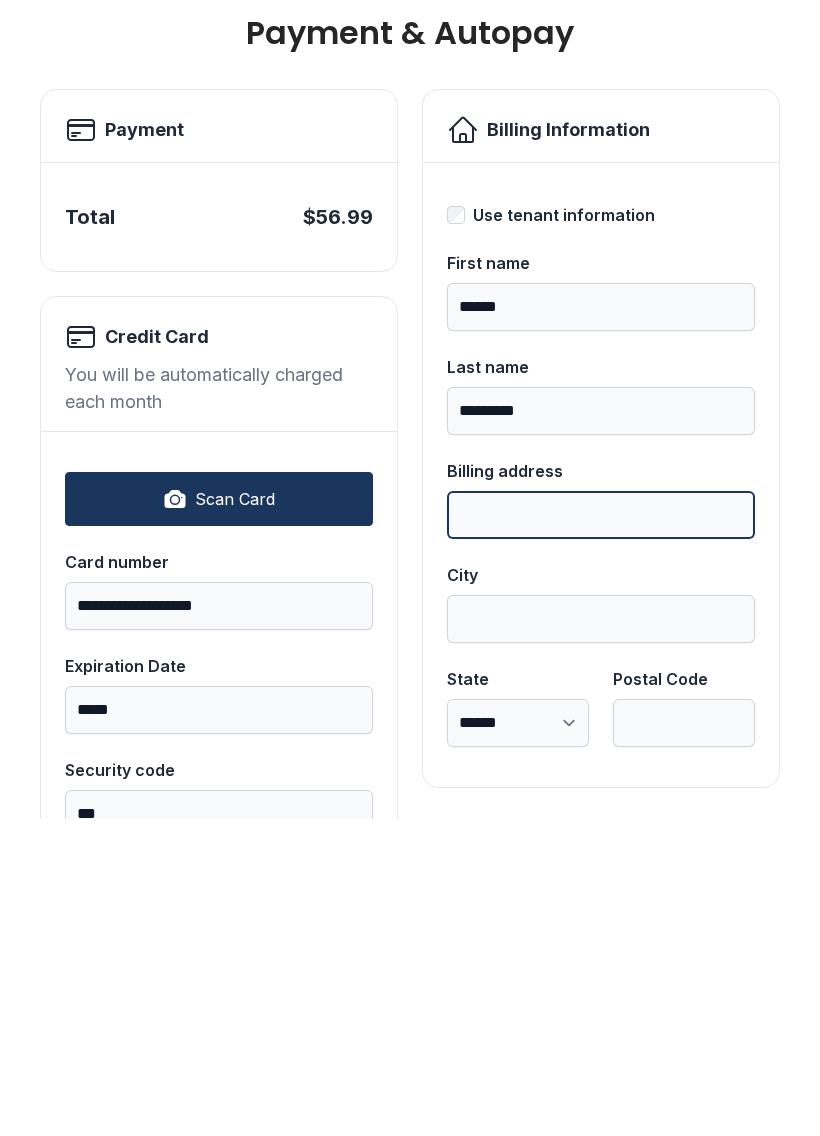 click on "Billing address" at bounding box center (601, 832) 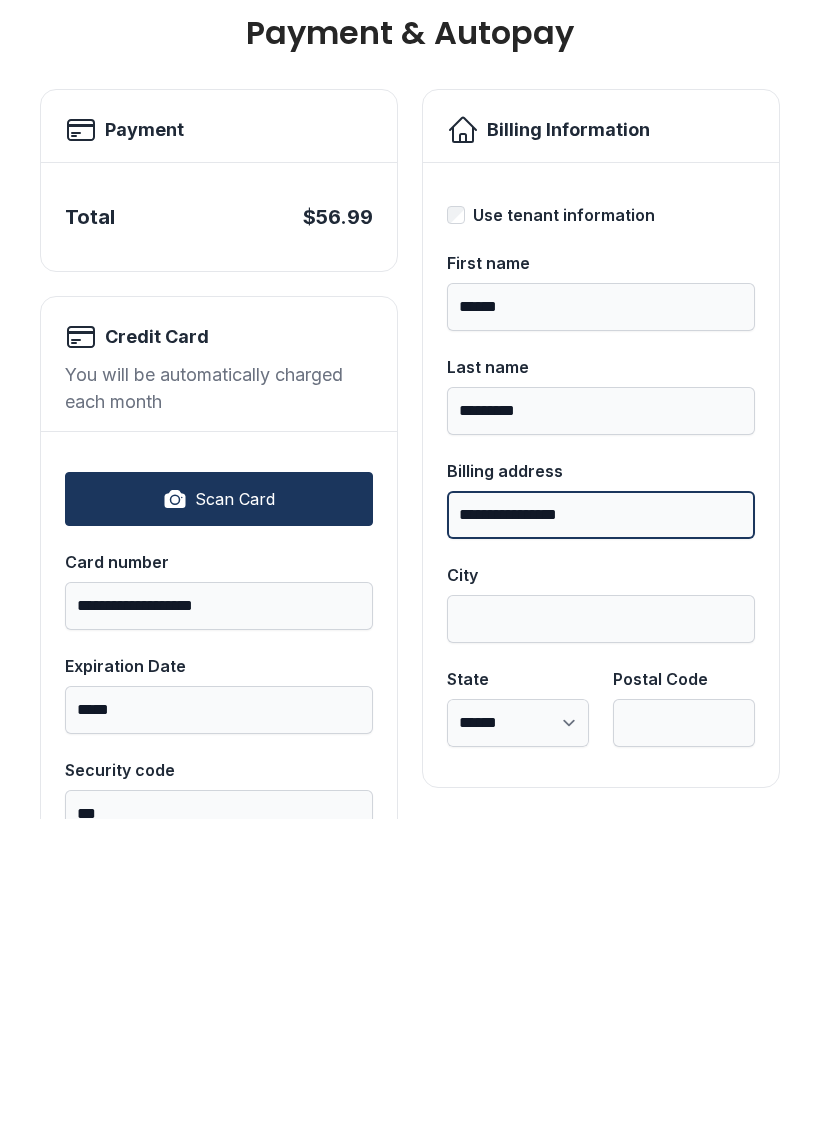 type on "**********" 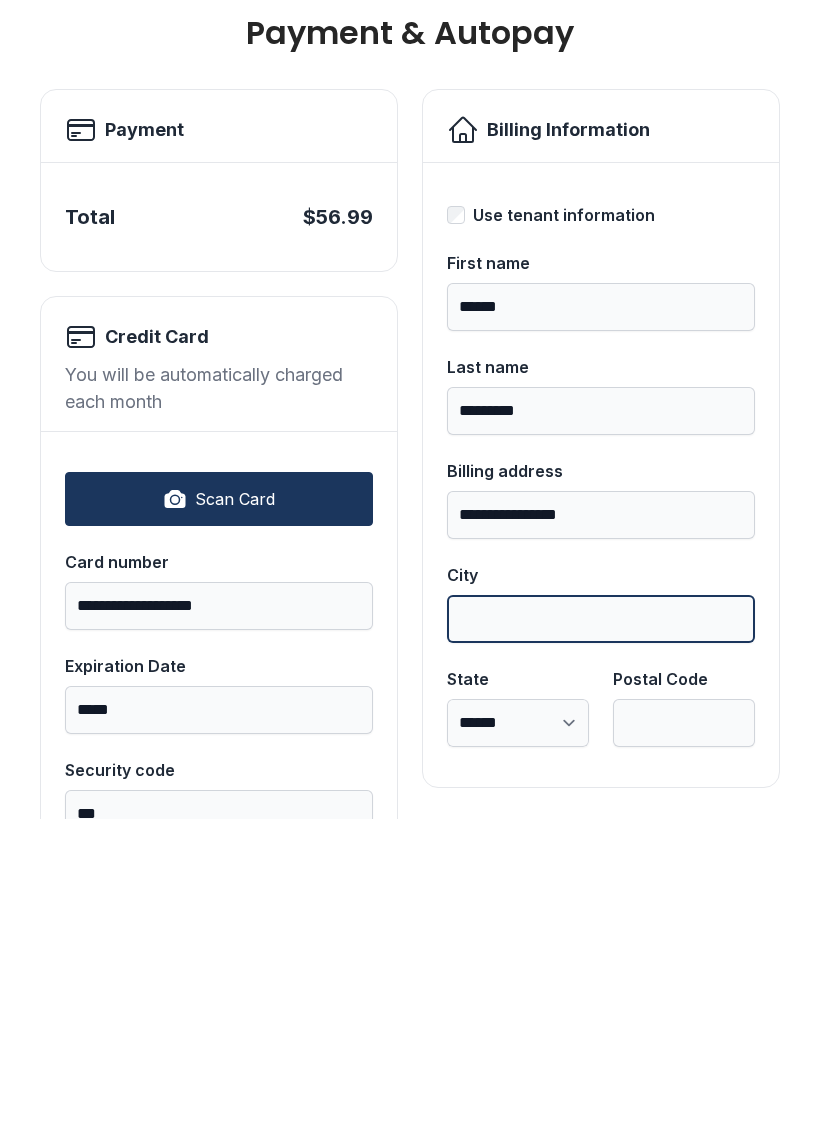 click on "City" at bounding box center (601, 936) 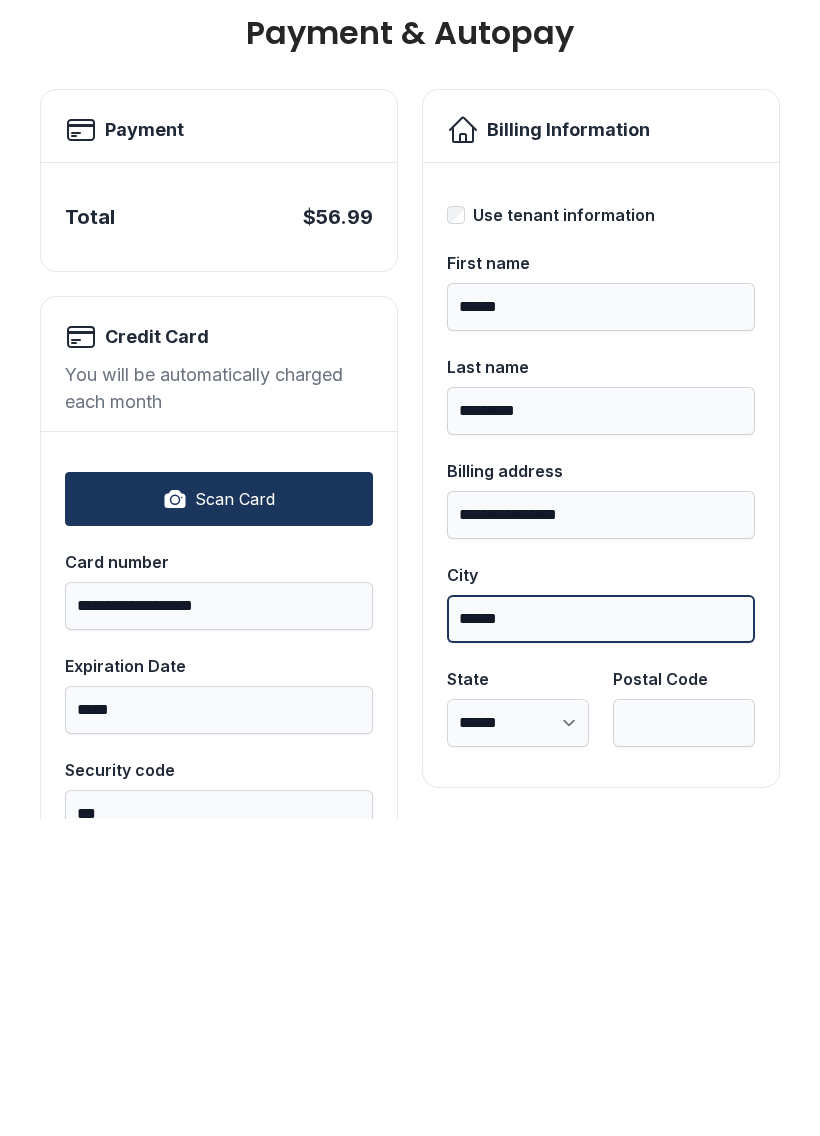 type on "******" 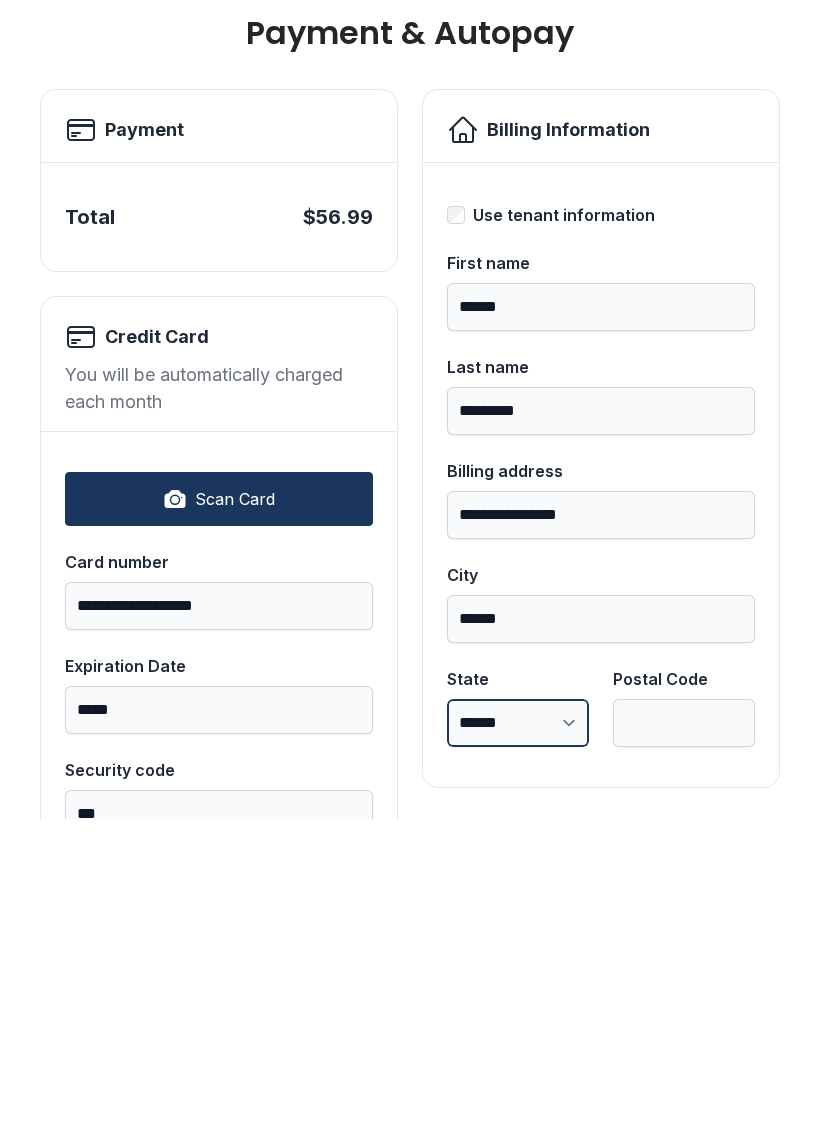 click on "**********" at bounding box center [518, 1040] 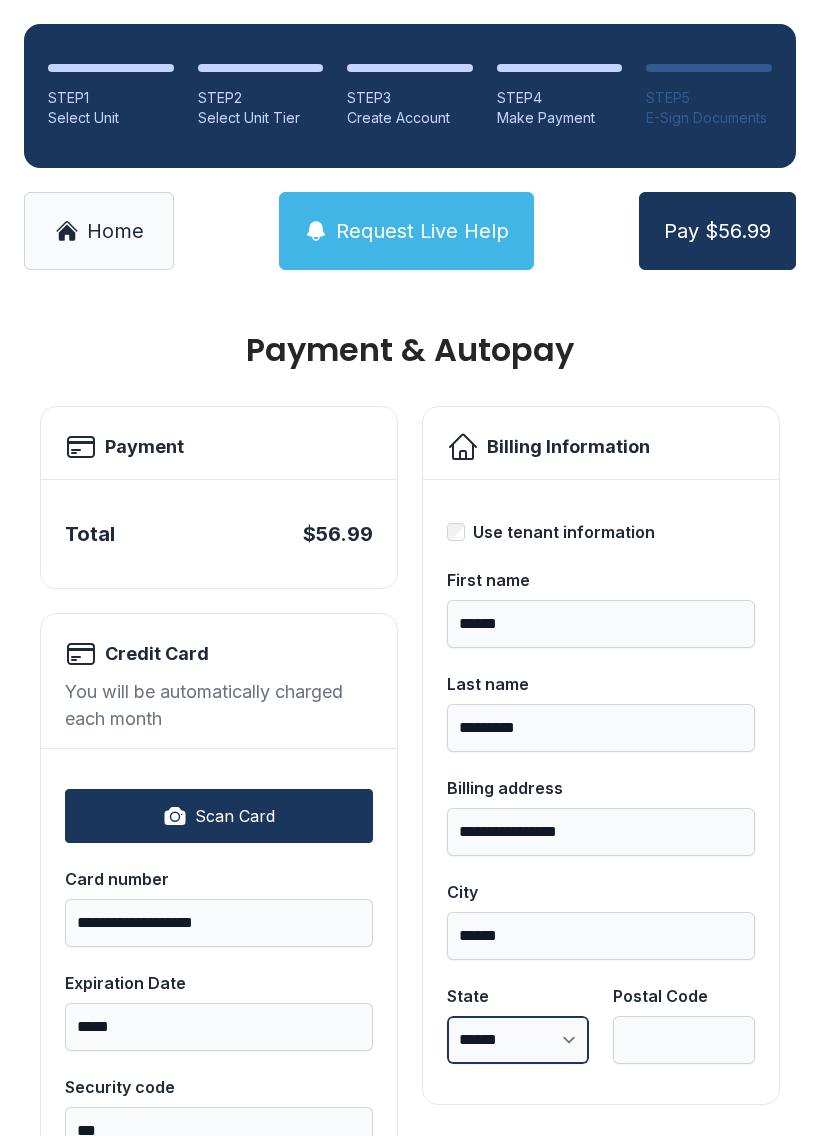 select on "**" 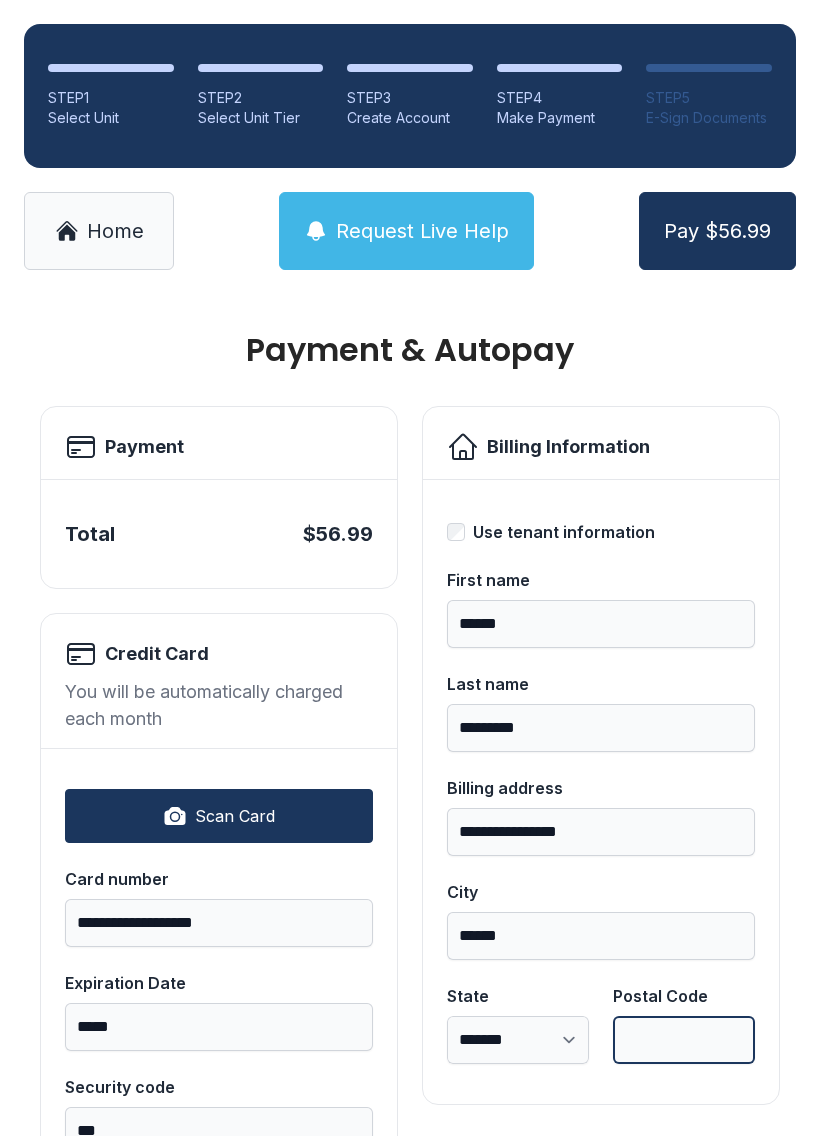 click on "Postal Code" at bounding box center (684, 1040) 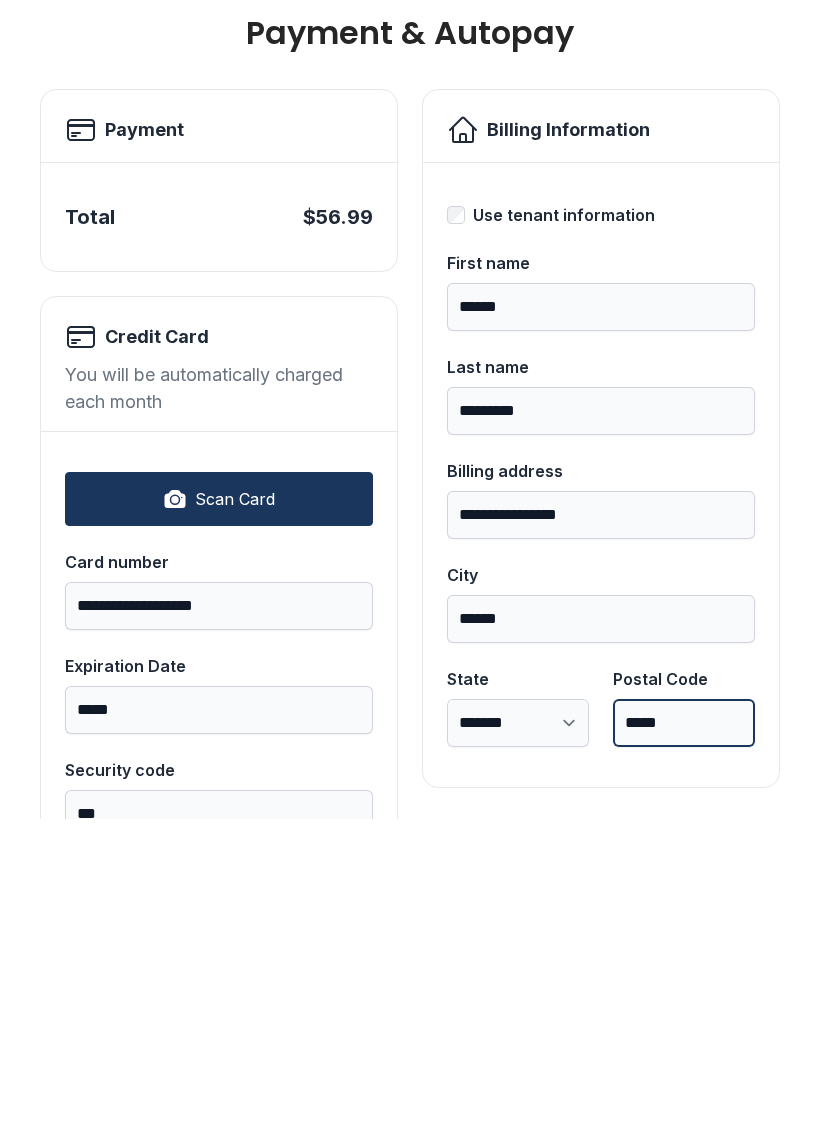type on "*****" 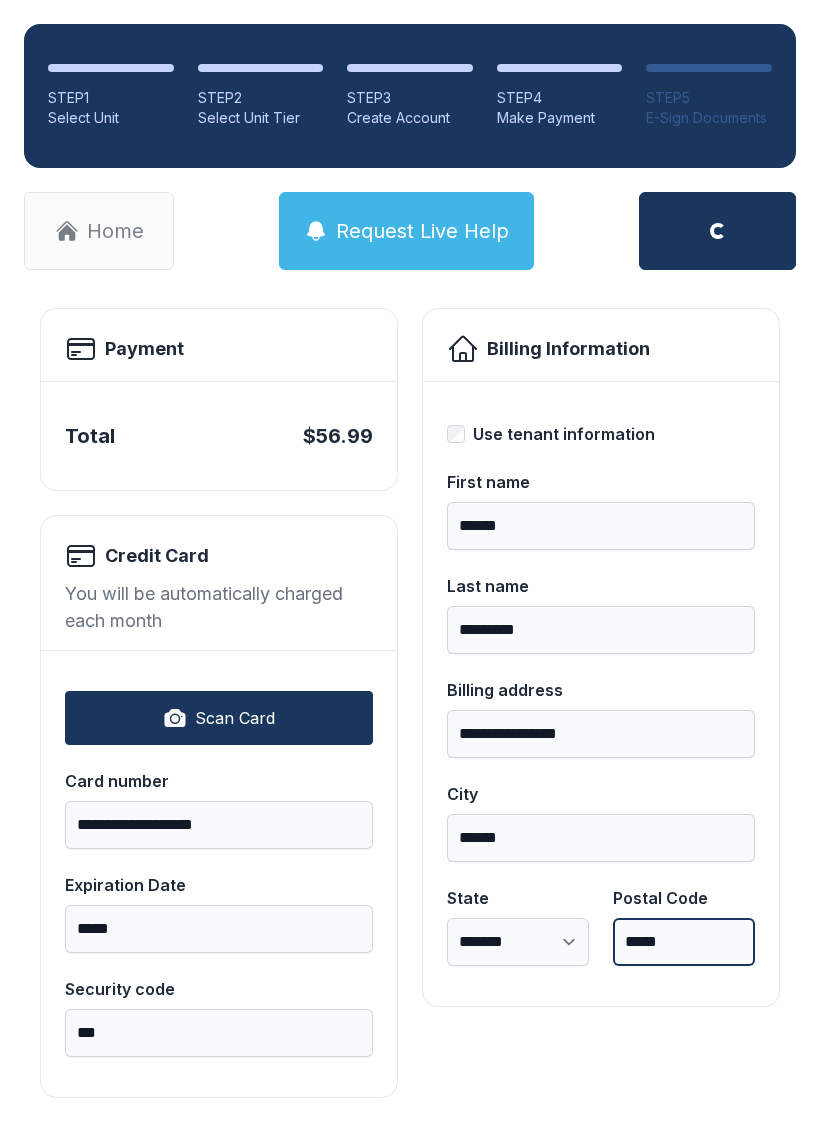 scroll, scrollTop: 96, scrollLeft: 0, axis: vertical 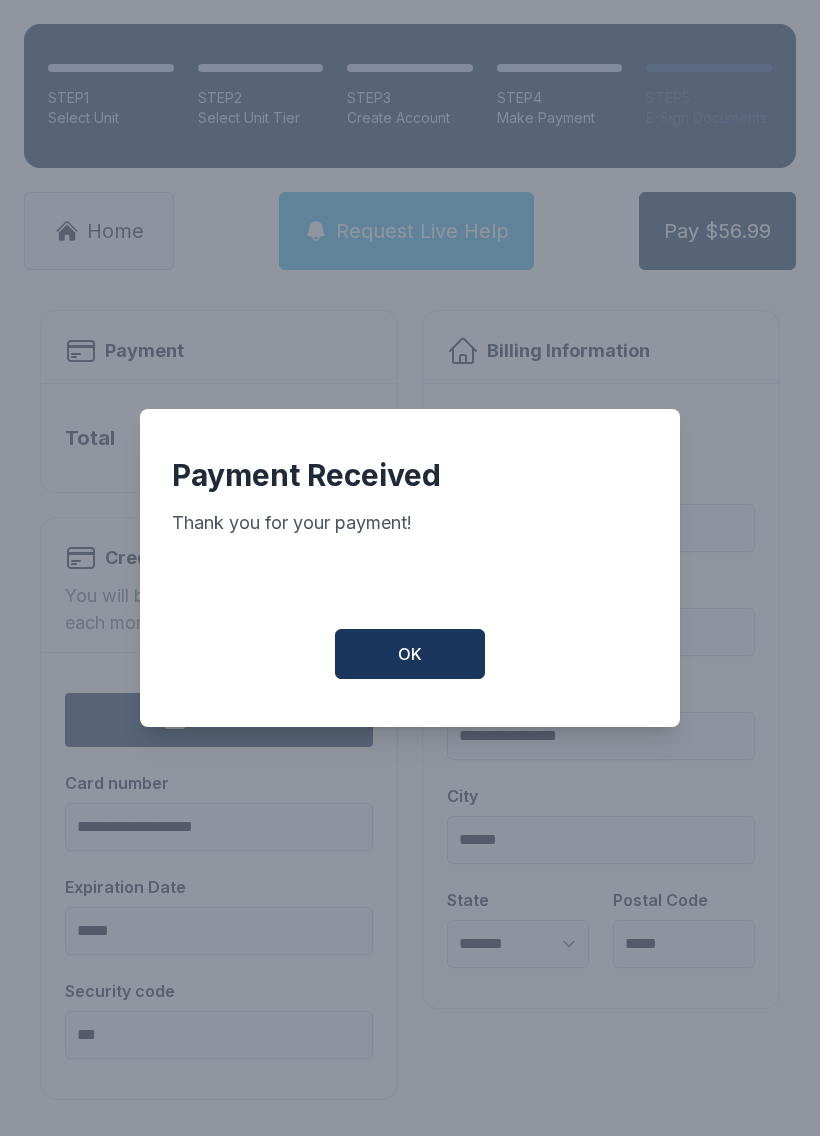 click on "OK" at bounding box center [410, 654] 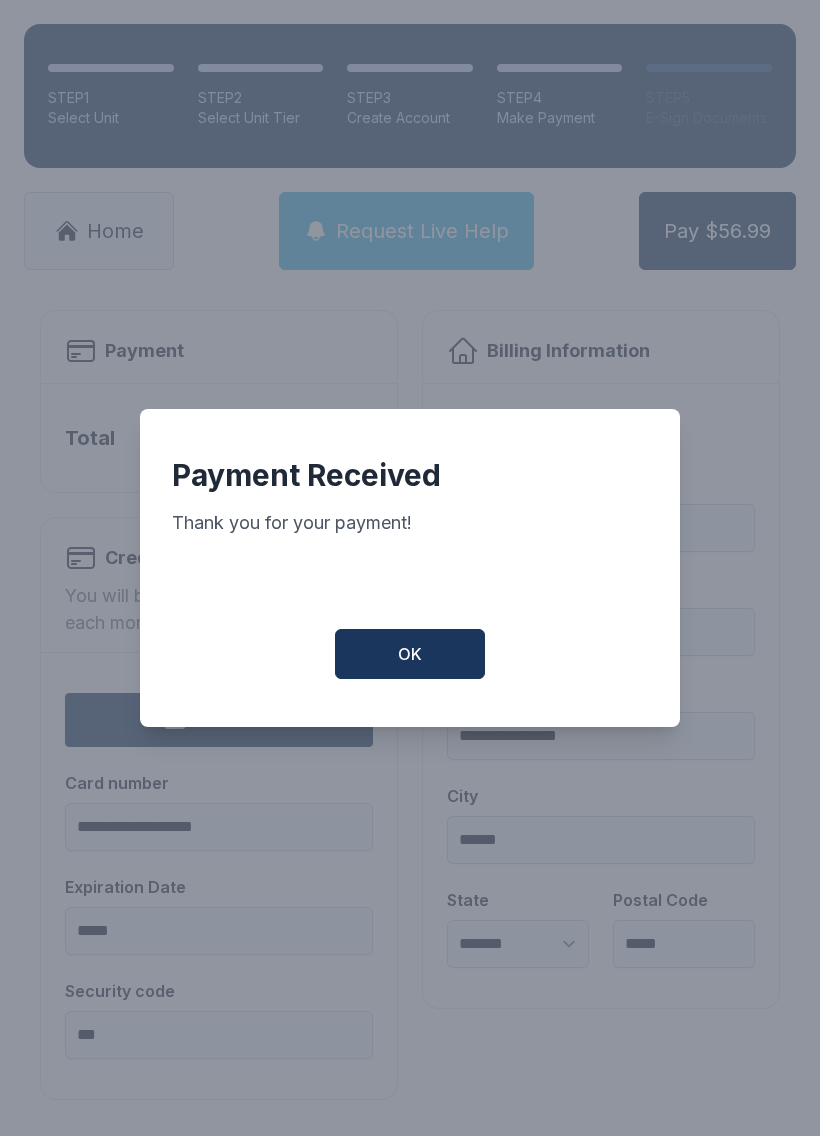 scroll, scrollTop: 0, scrollLeft: 0, axis: both 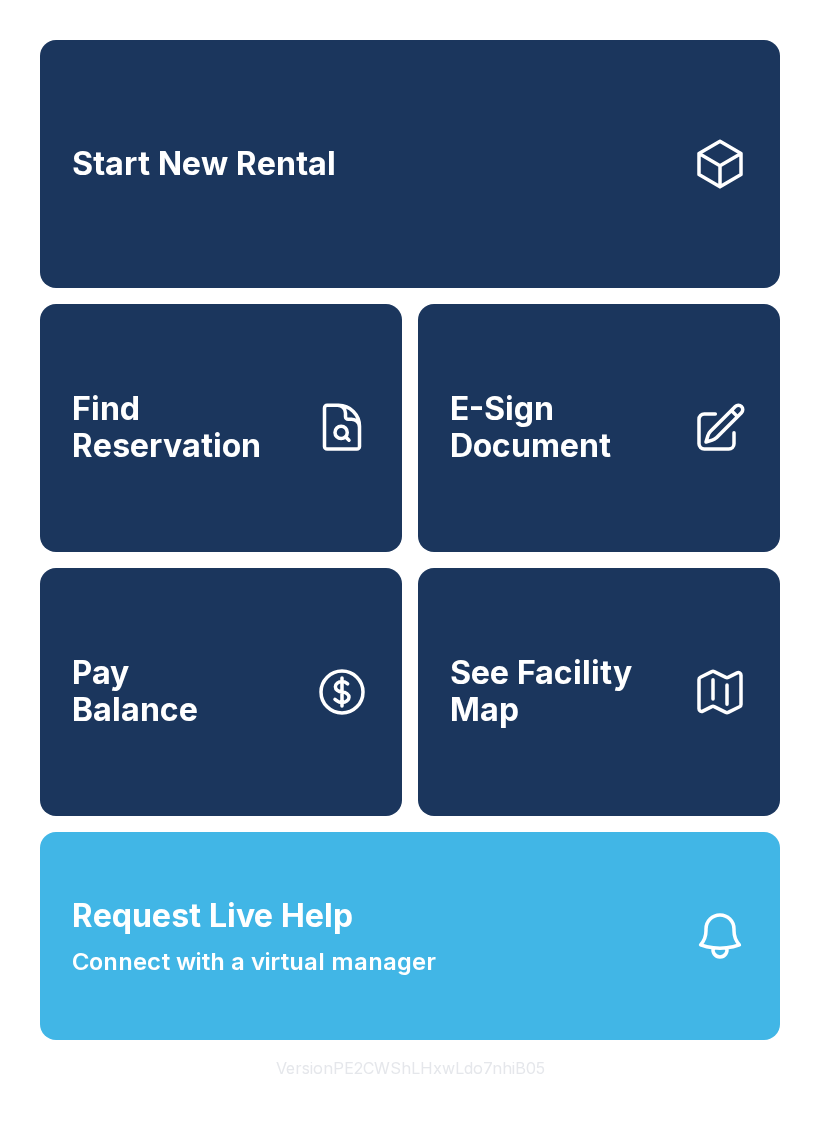 click on "Request Live Help" at bounding box center (212, 916) 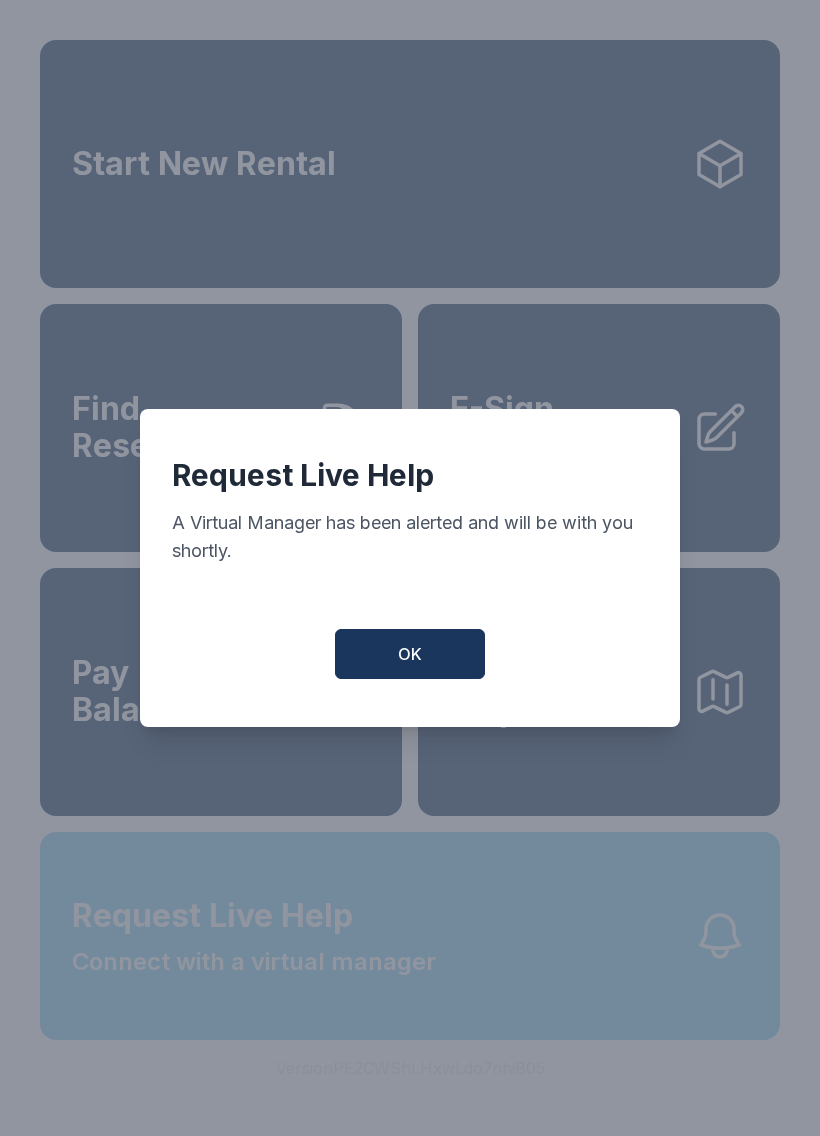 click on "OK" at bounding box center (410, 654) 